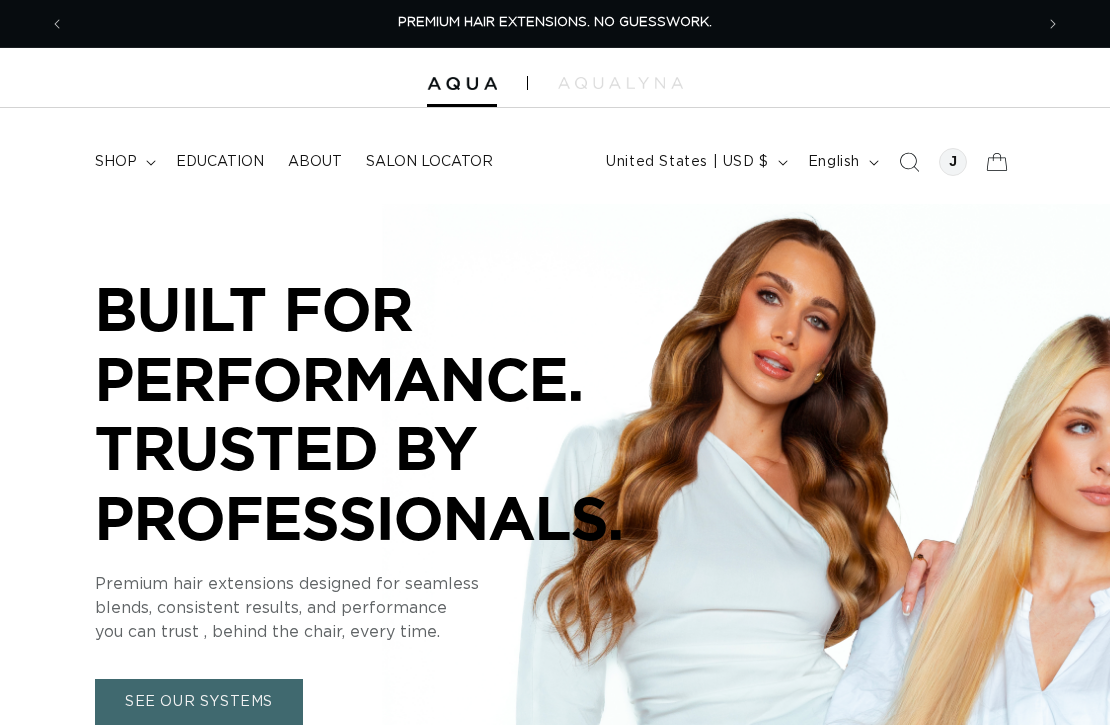 scroll, scrollTop: 0, scrollLeft: 0, axis: both 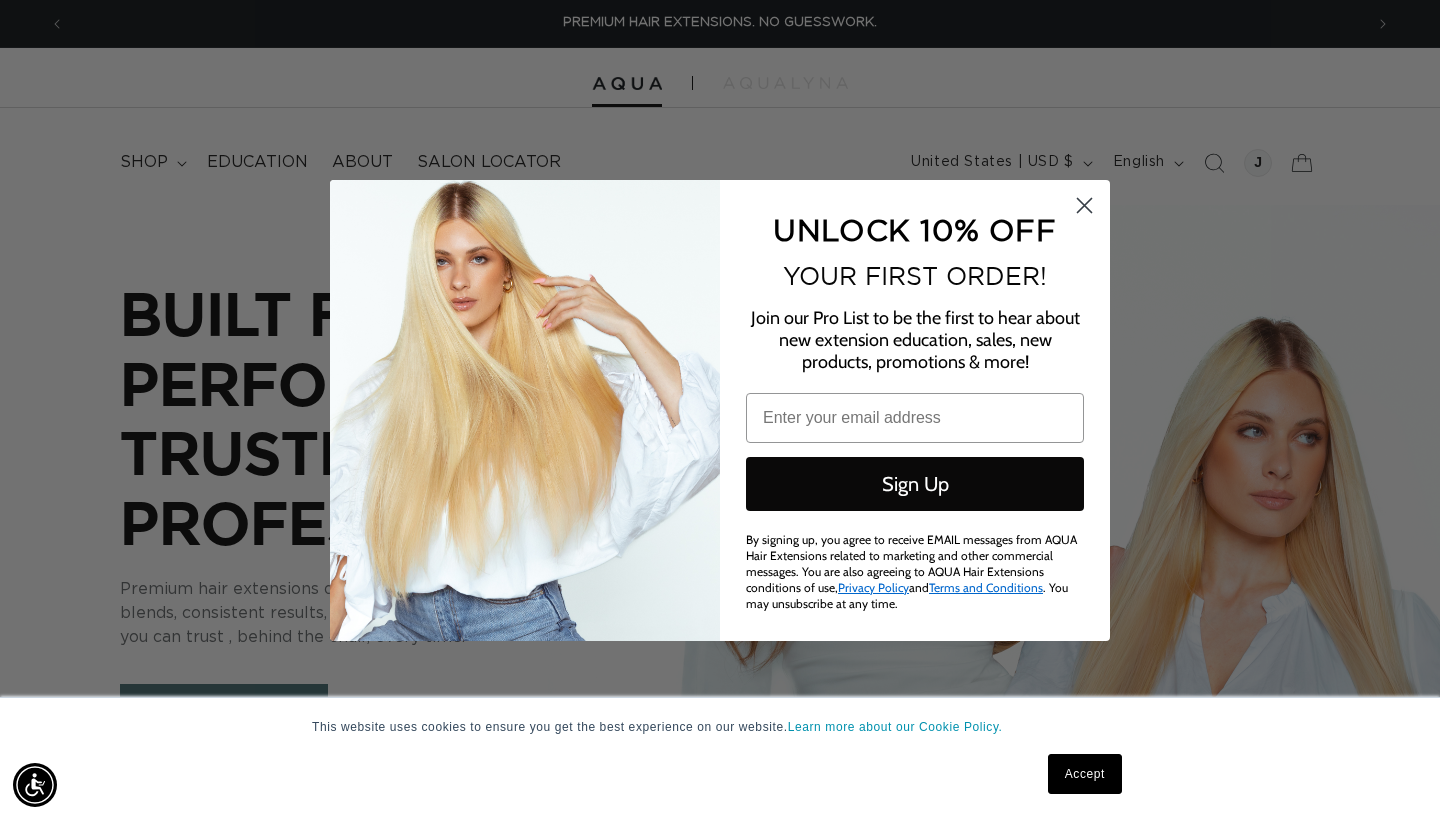 click 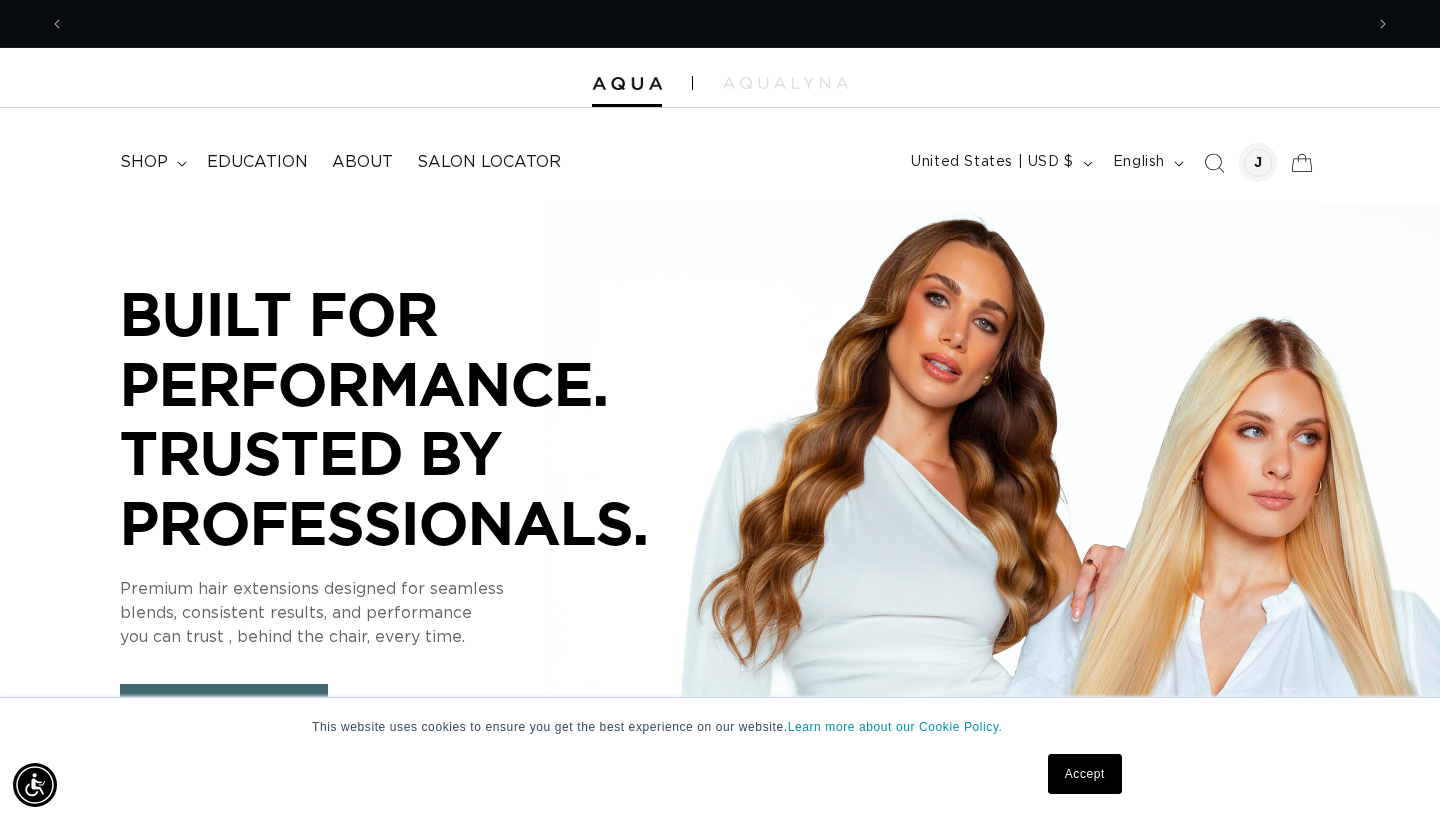 scroll, scrollTop: 0, scrollLeft: 1298, axis: horizontal 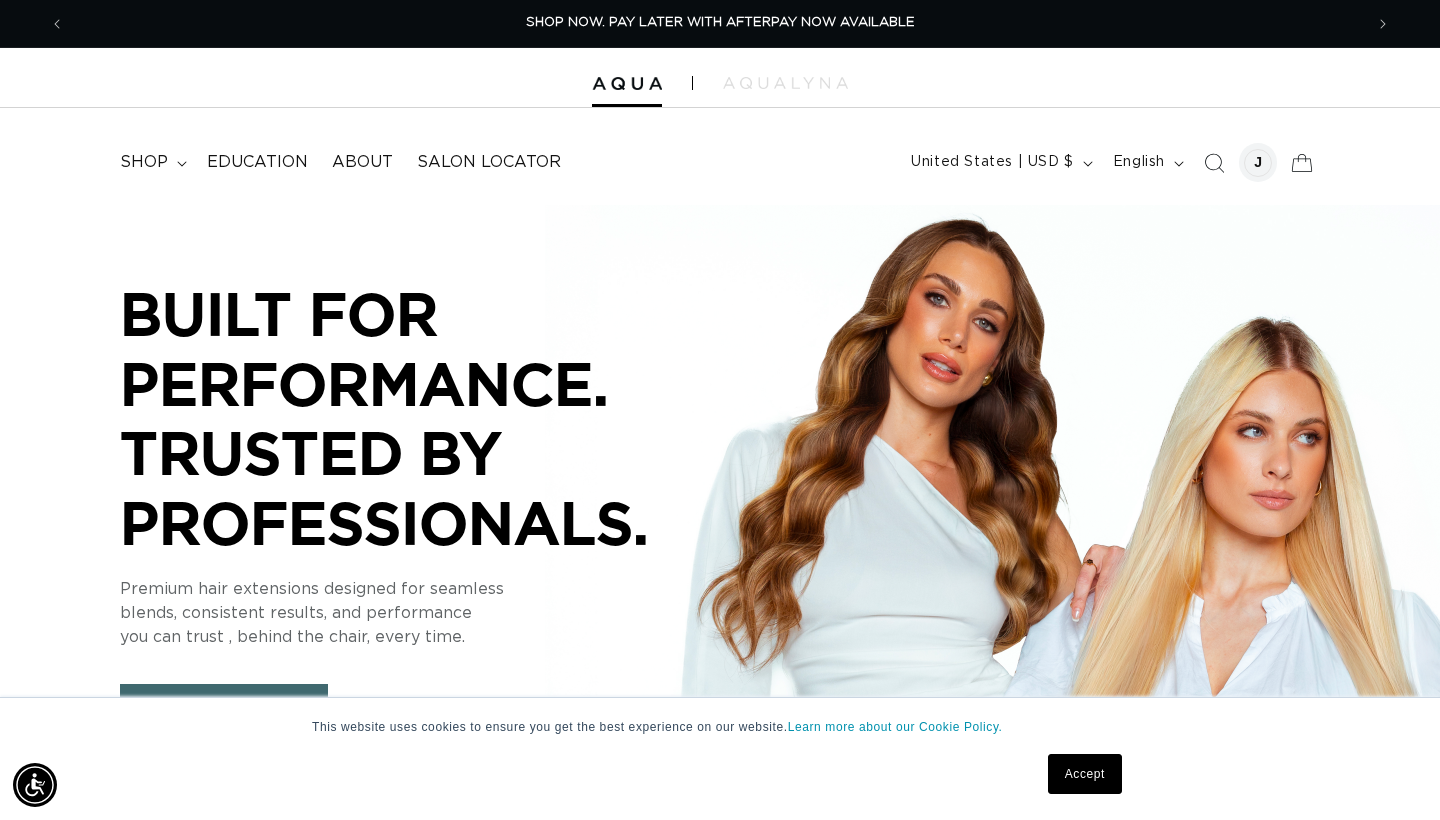 click at bounding box center (1258, 163) 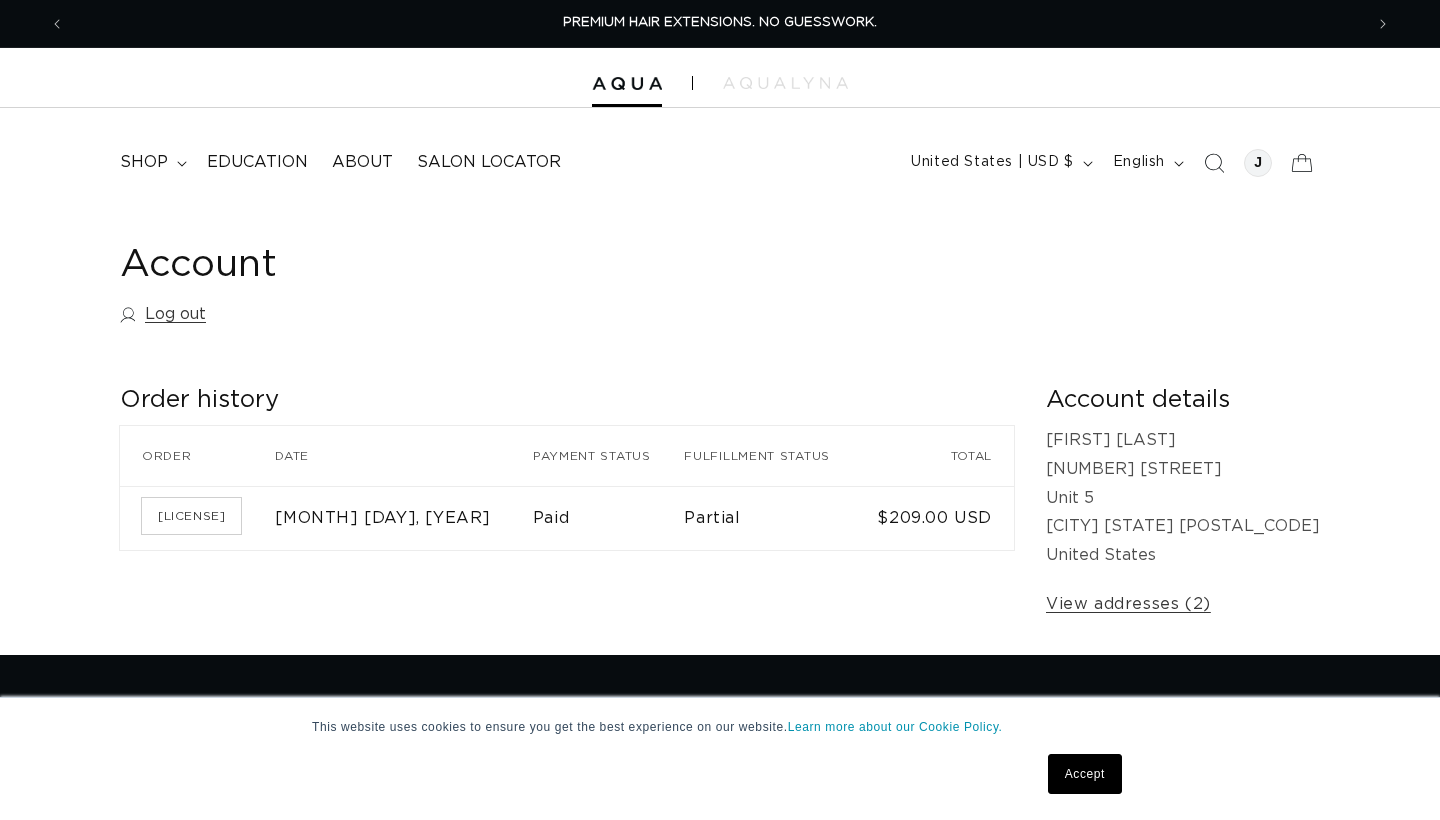 scroll, scrollTop: 0, scrollLeft: 0, axis: both 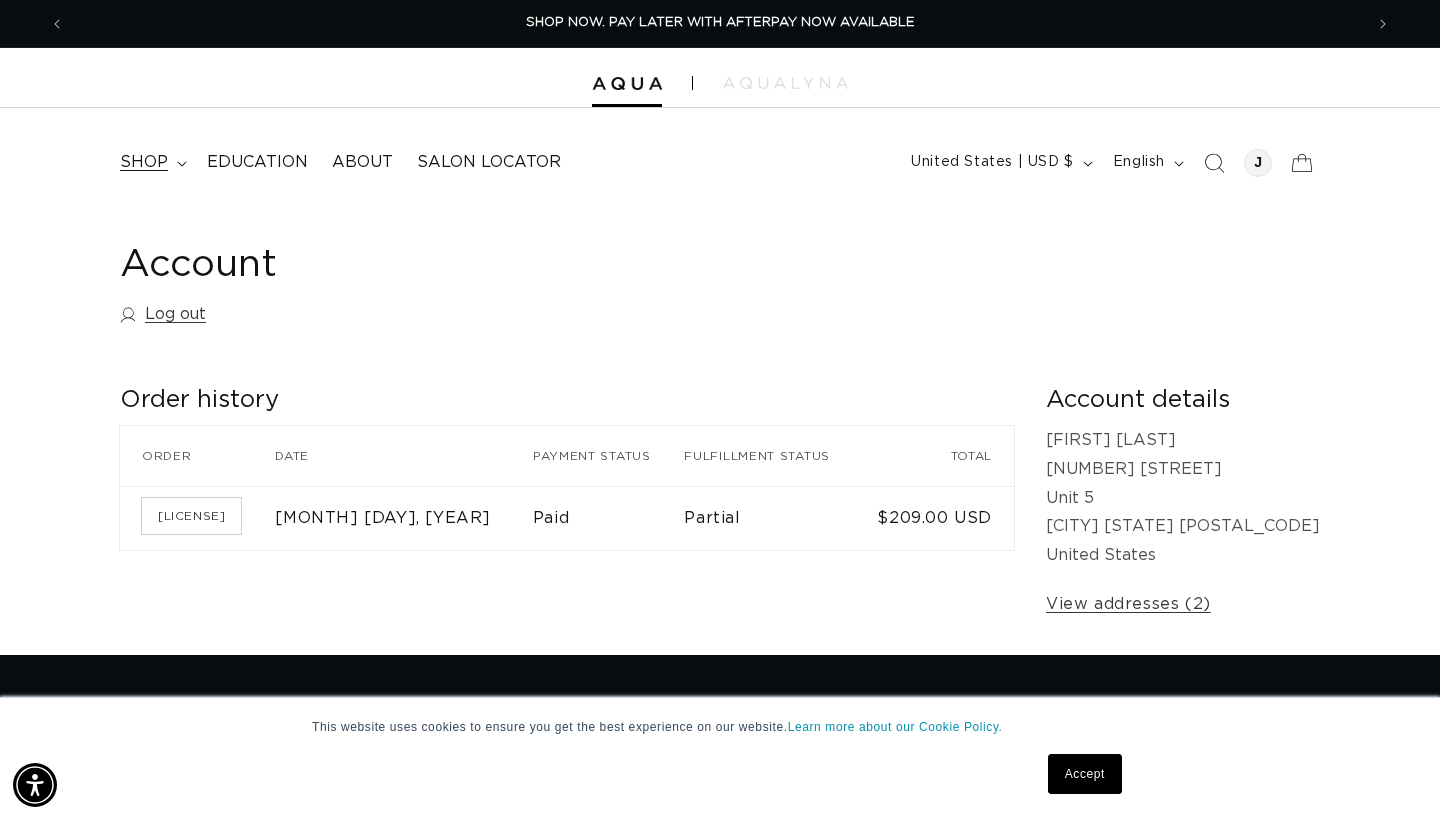 click on "shop" at bounding box center (144, 162) 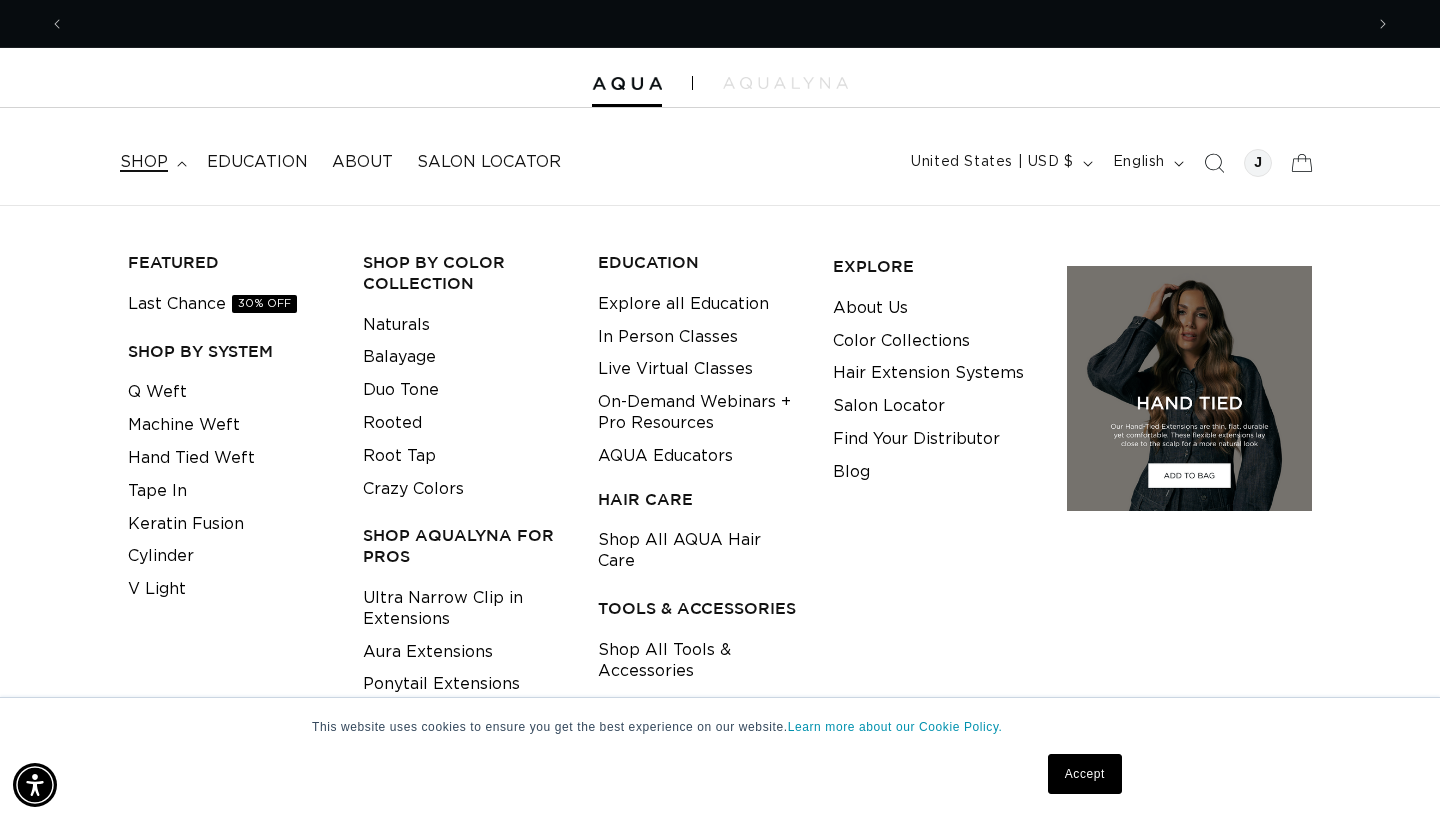scroll, scrollTop: 0, scrollLeft: 2596, axis: horizontal 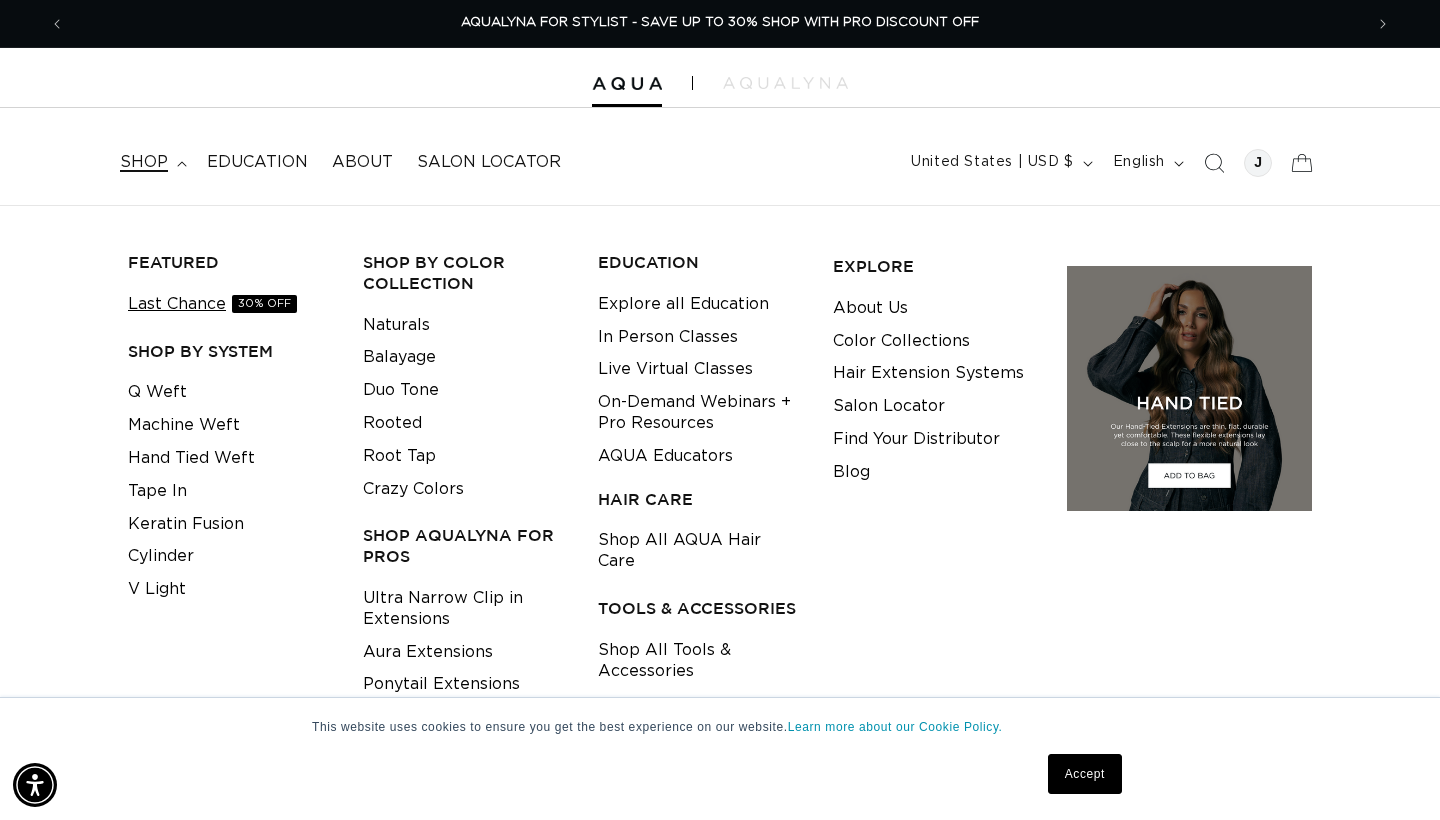 click on "Last Chance
30% OFF" at bounding box center (212, 304) 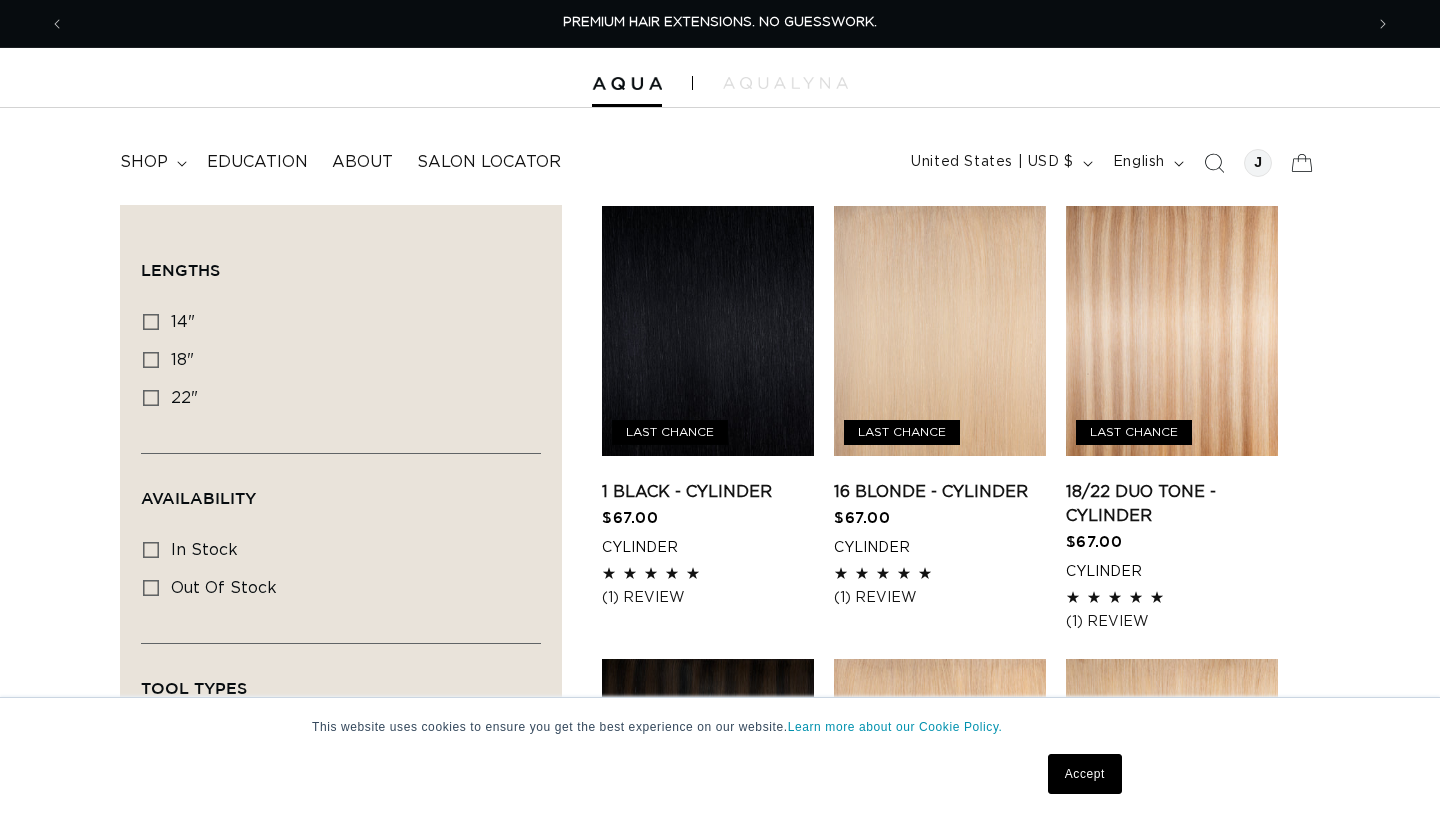 scroll, scrollTop: 0, scrollLeft: 0, axis: both 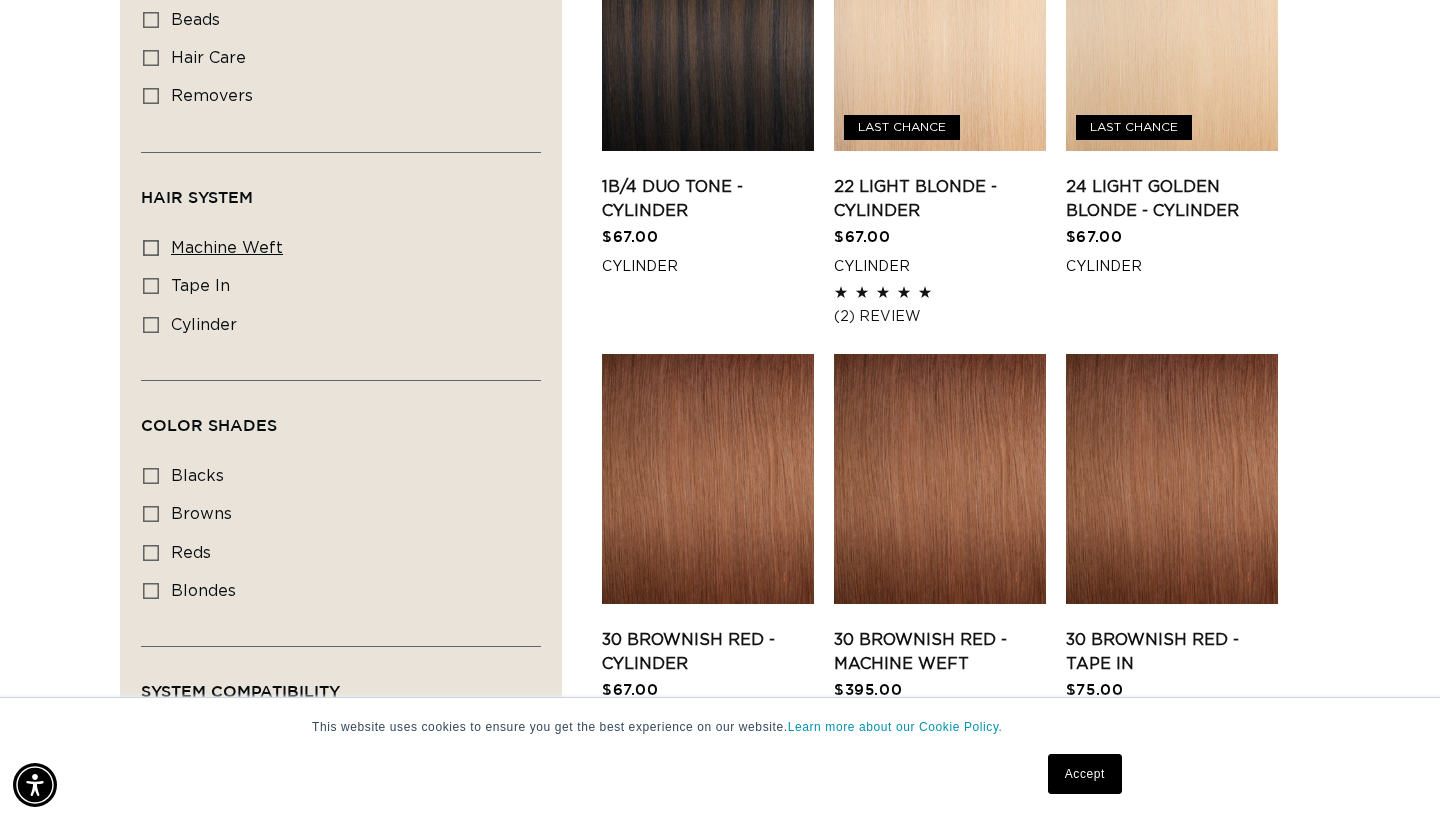 click 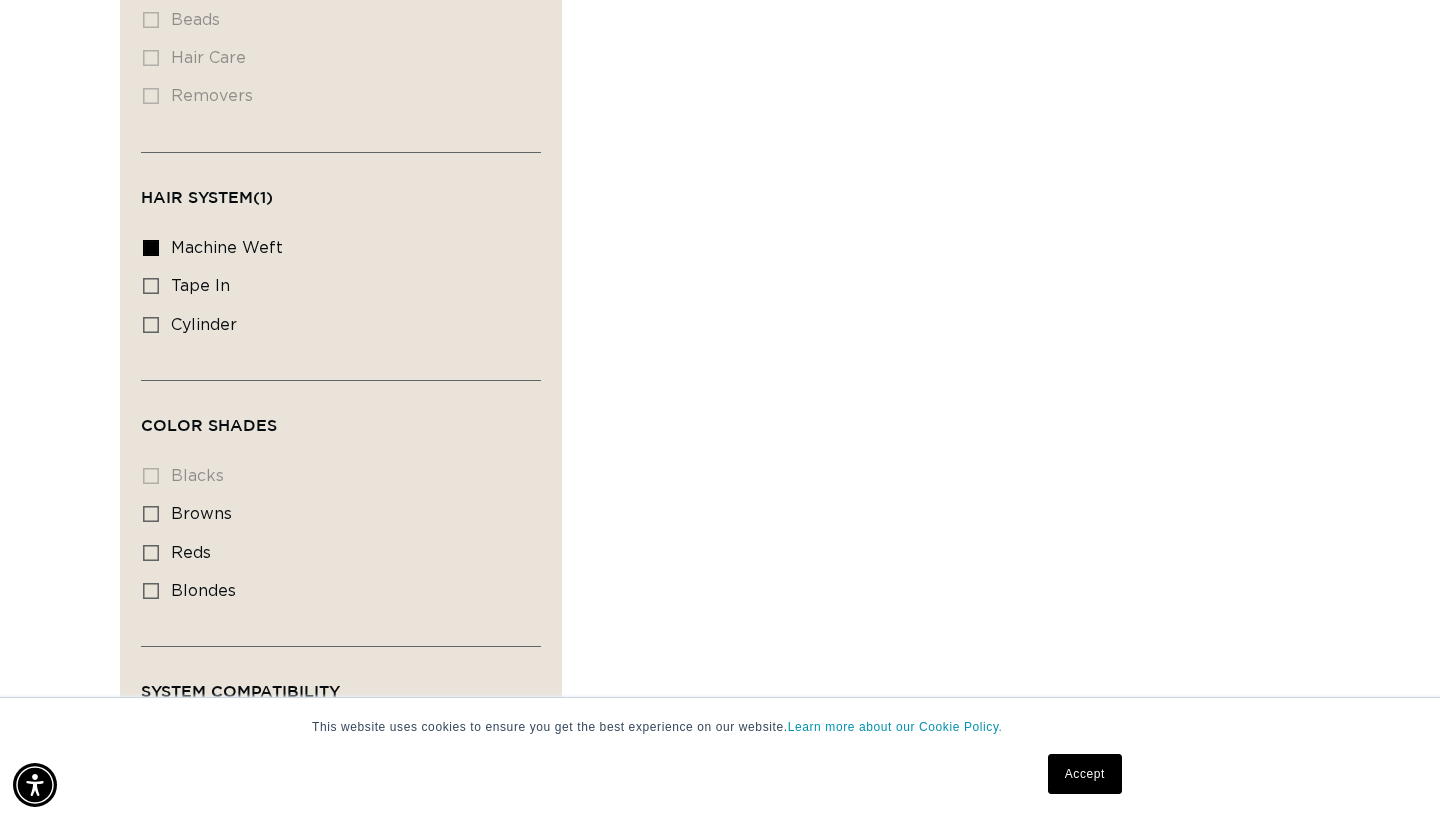 scroll, scrollTop: 0, scrollLeft: 0, axis: both 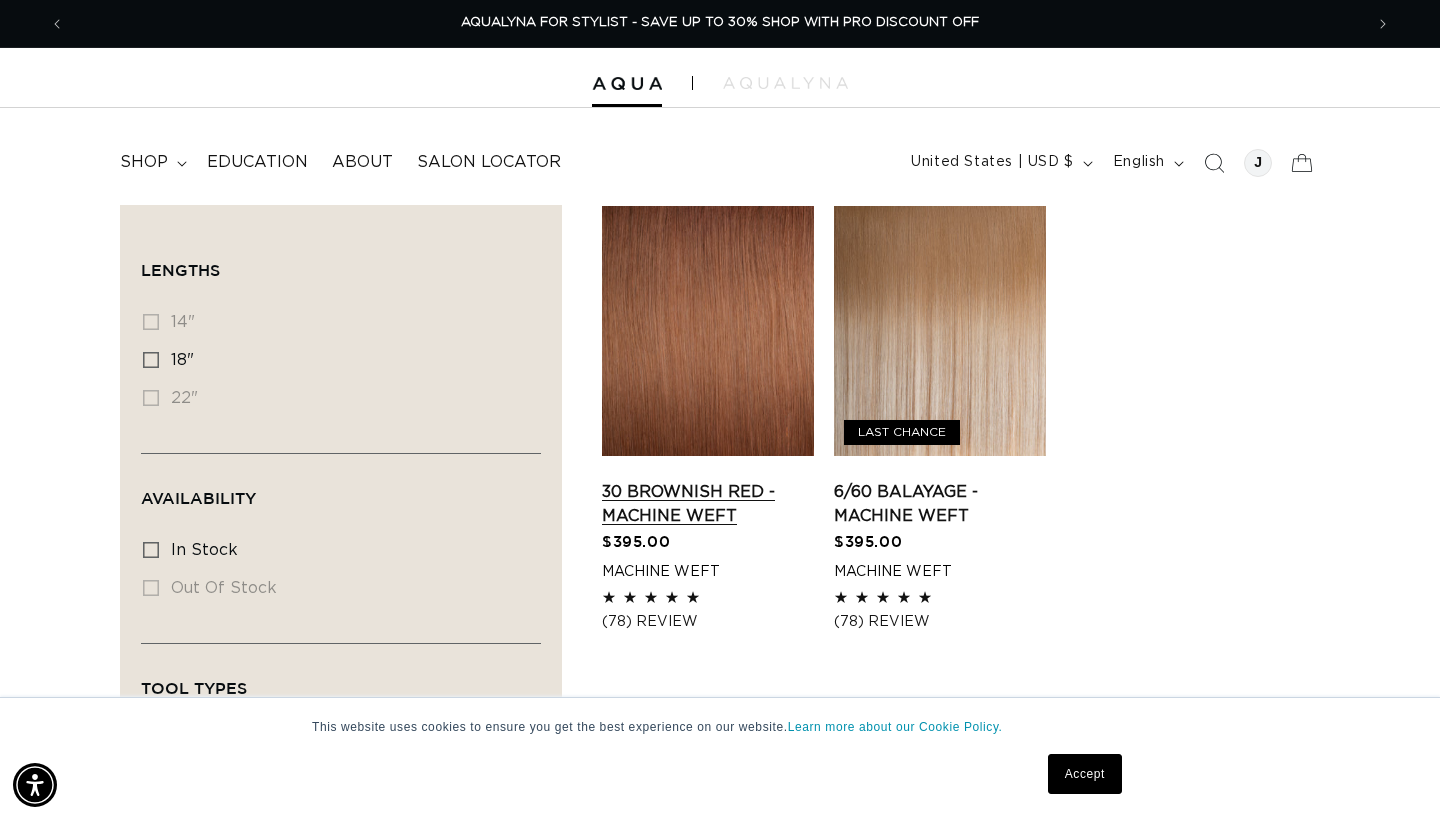 click on "30 Brownish Red - Machine Weft" at bounding box center (708, 504) 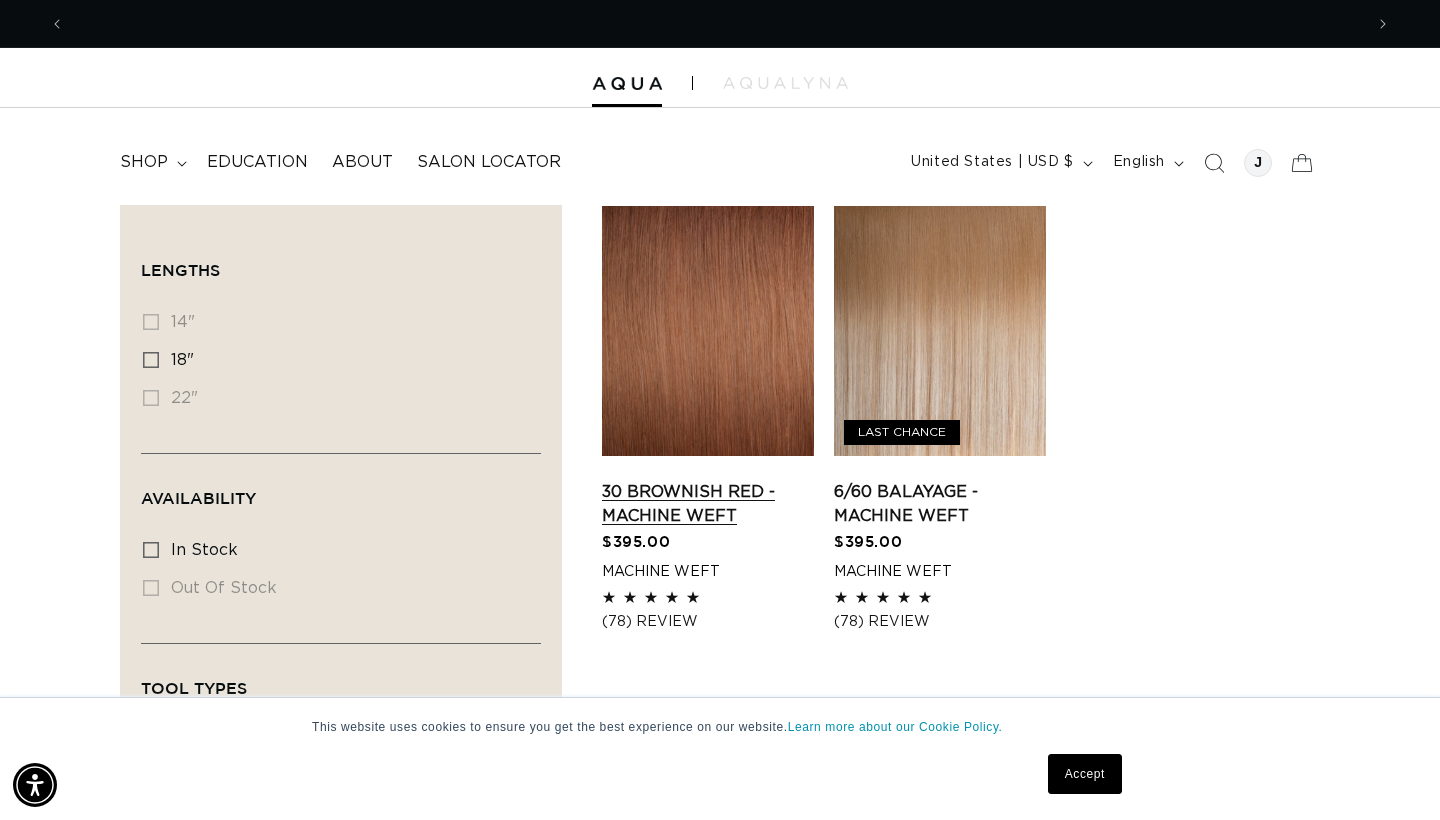 scroll, scrollTop: 0, scrollLeft: 0, axis: both 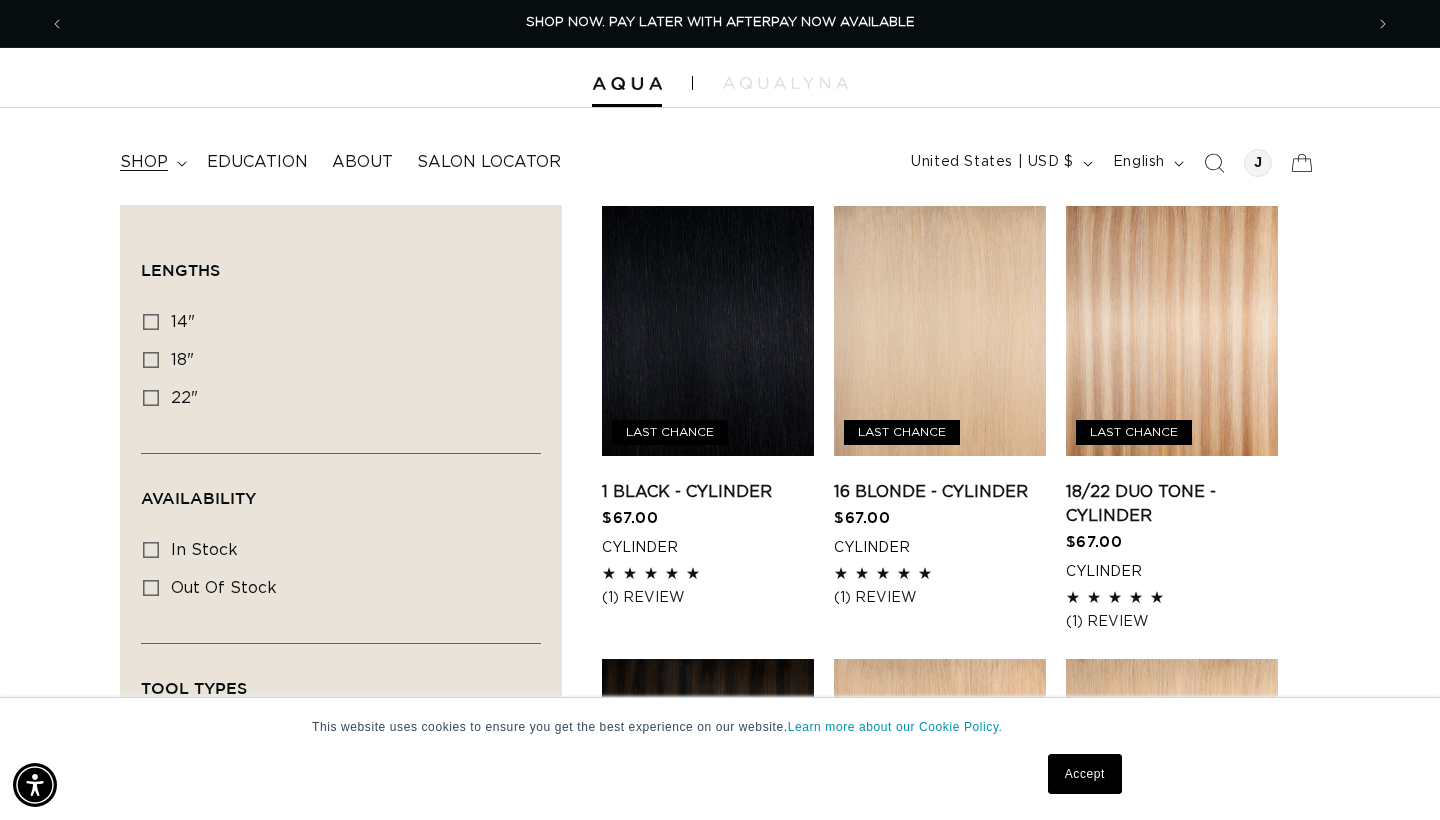 click on "shop" at bounding box center (151, 162) 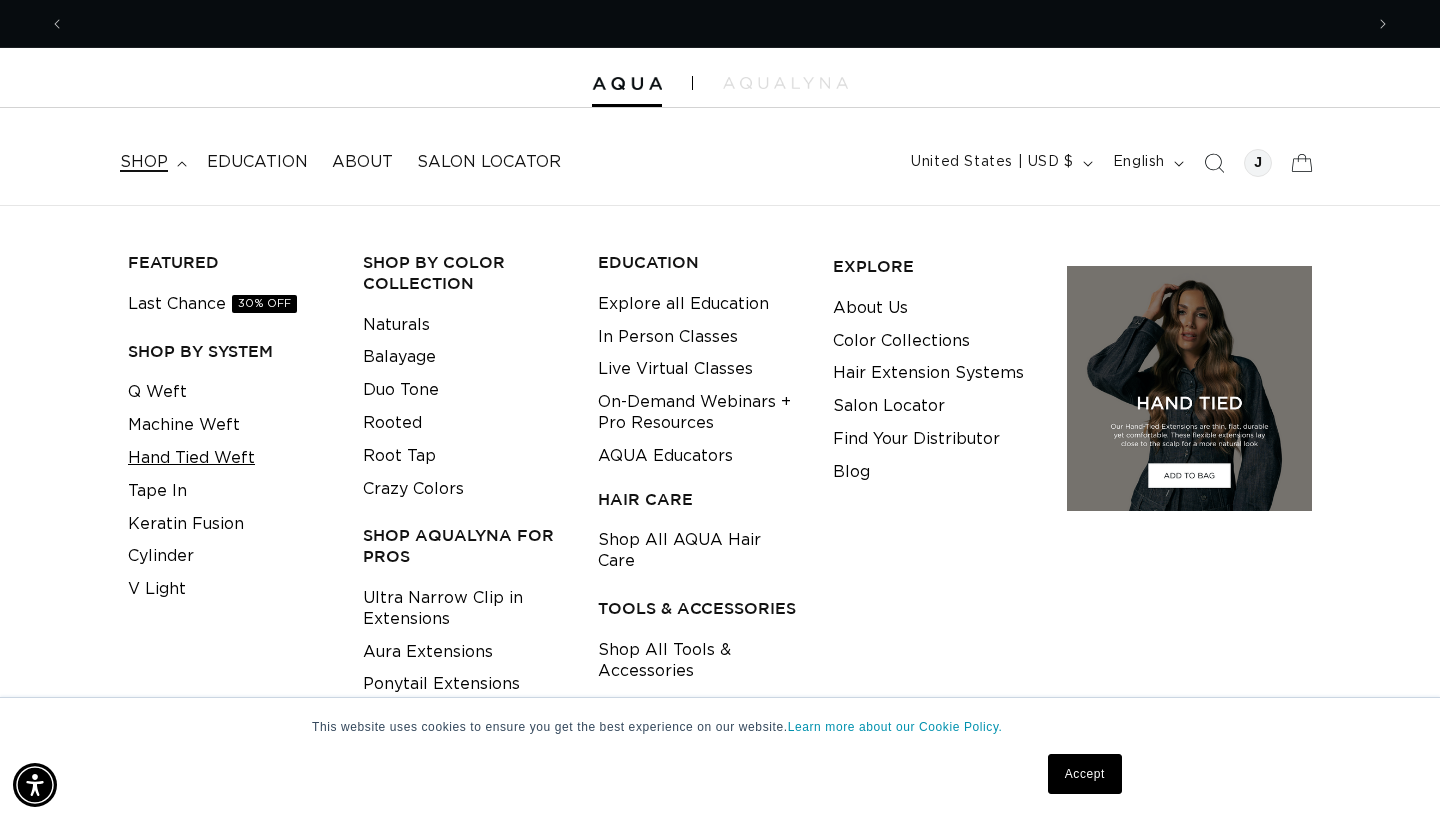scroll, scrollTop: 0, scrollLeft: 2596, axis: horizontal 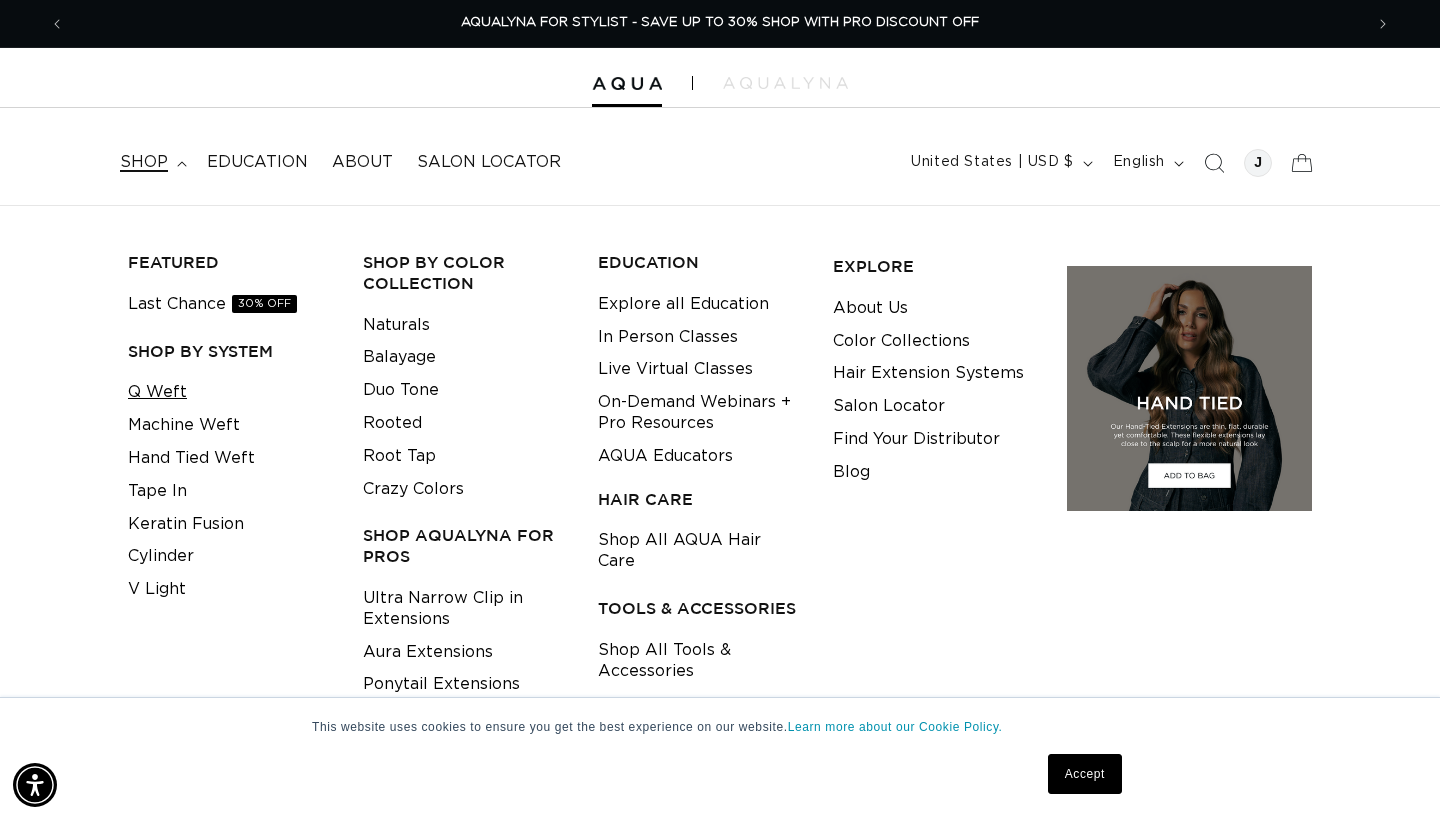click on "Q Weft" at bounding box center [157, 392] 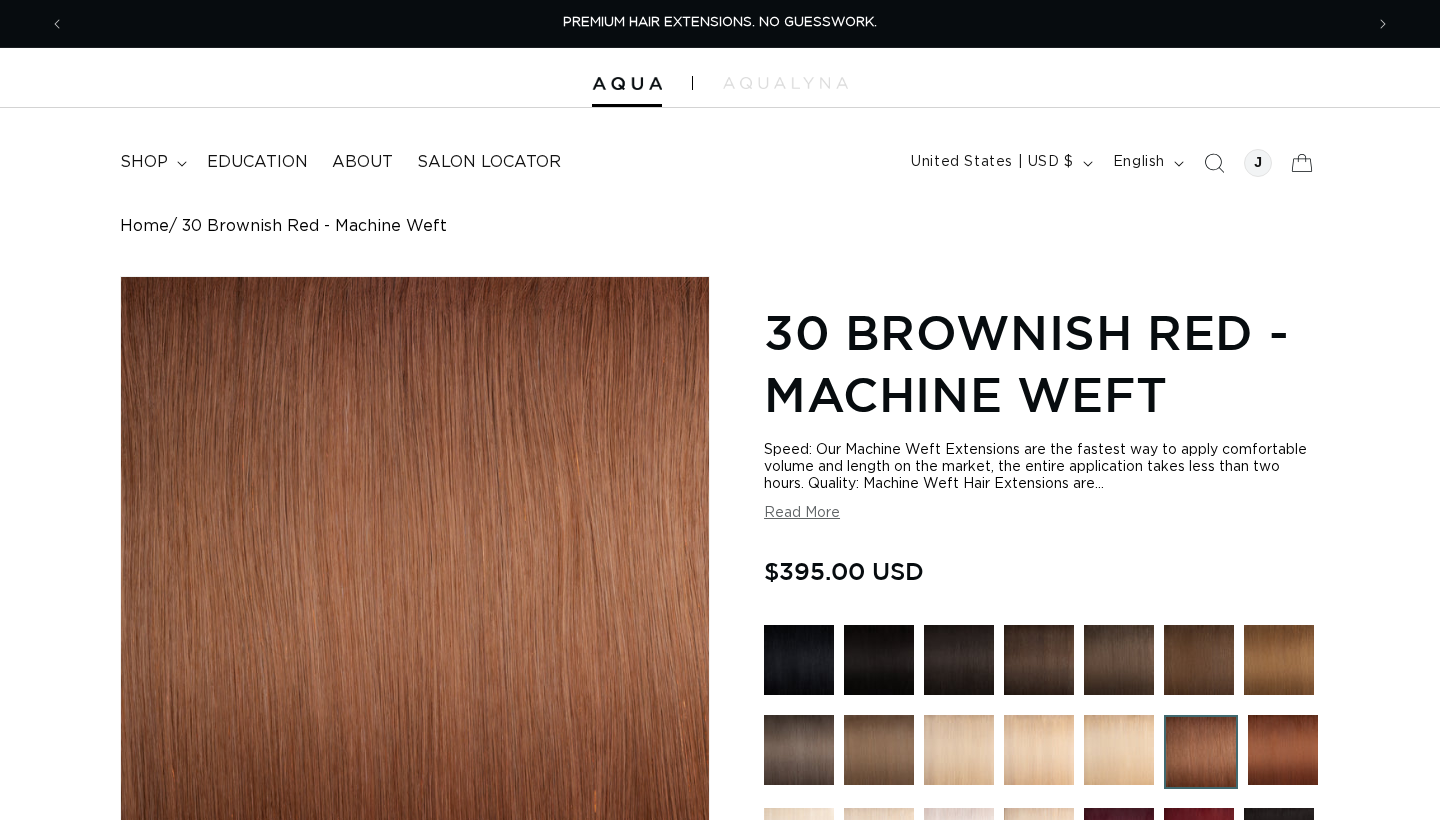 scroll, scrollTop: 0, scrollLeft: 0, axis: both 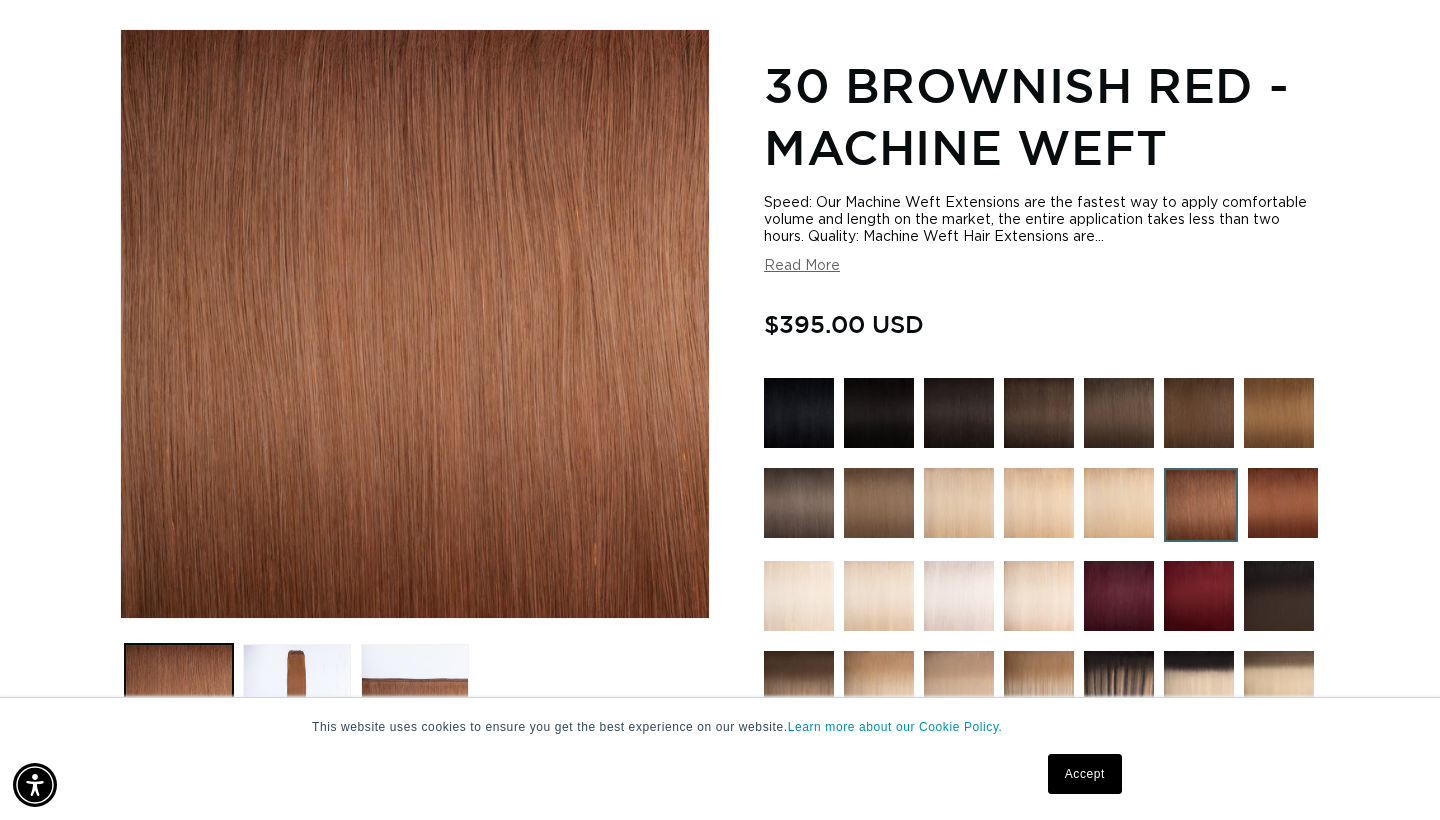 click on "Read More" at bounding box center [802, 266] 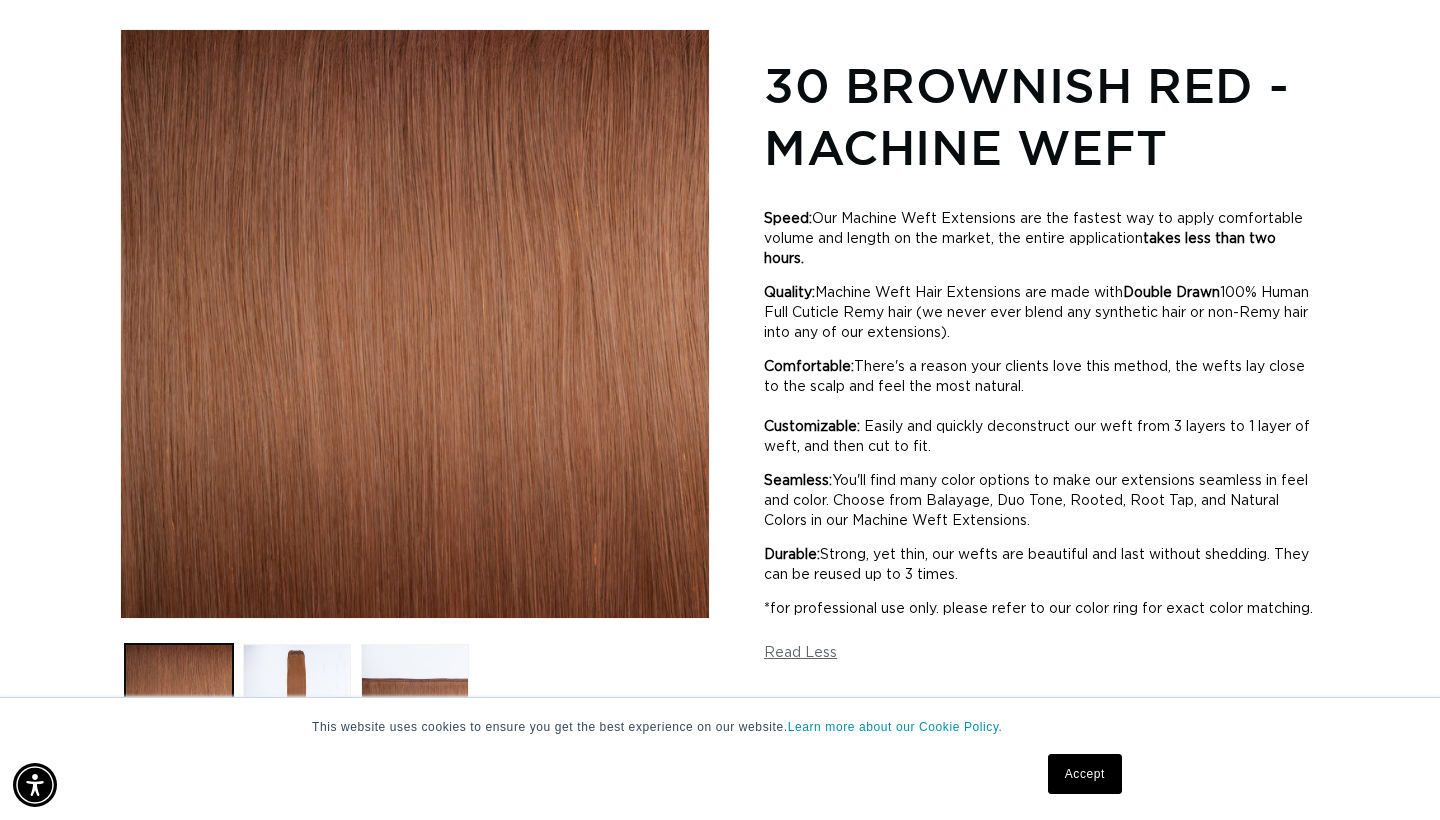 scroll, scrollTop: 0, scrollLeft: 0, axis: both 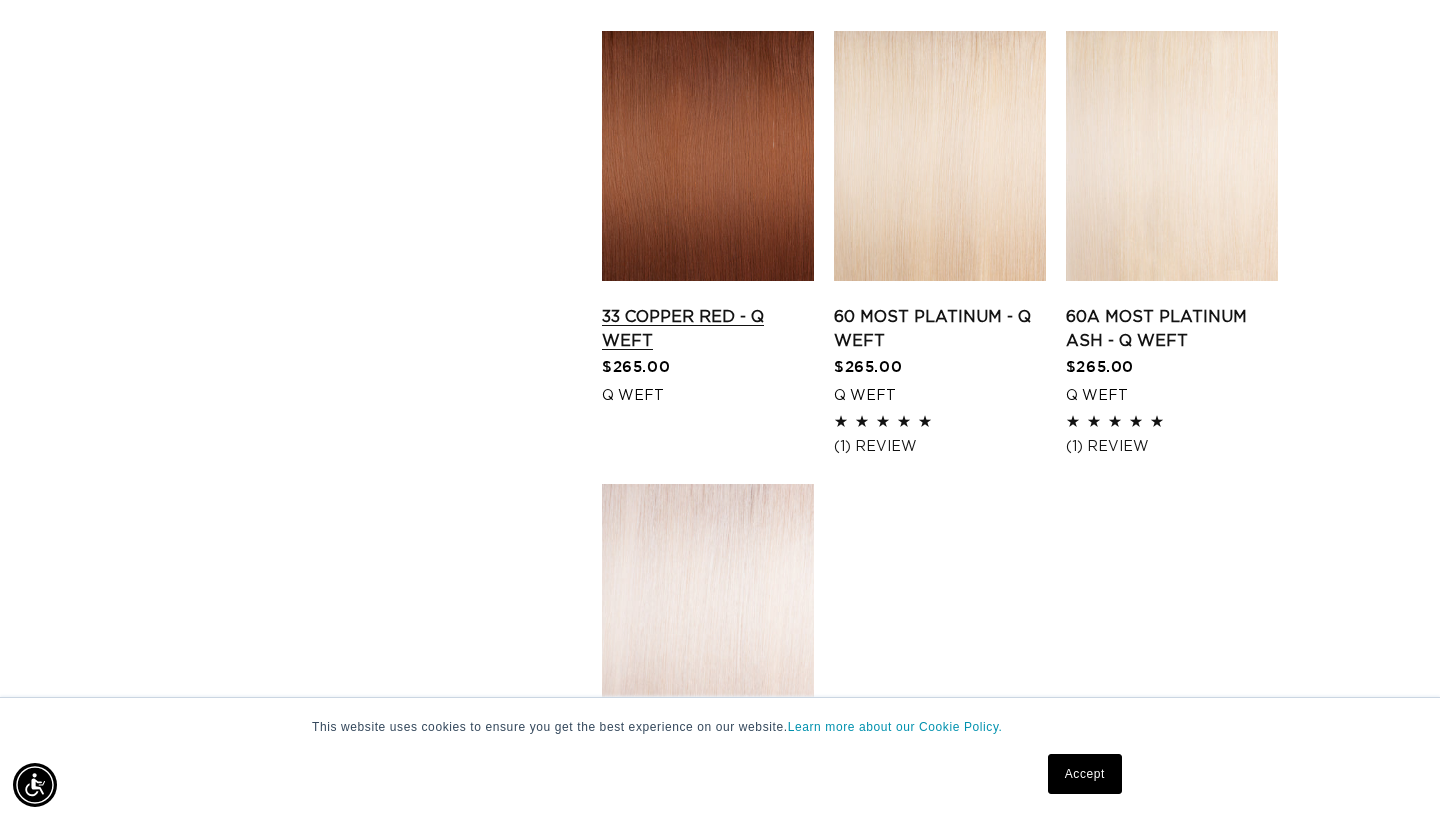 click on "33 Copper Red - Q Weft" at bounding box center (708, 329) 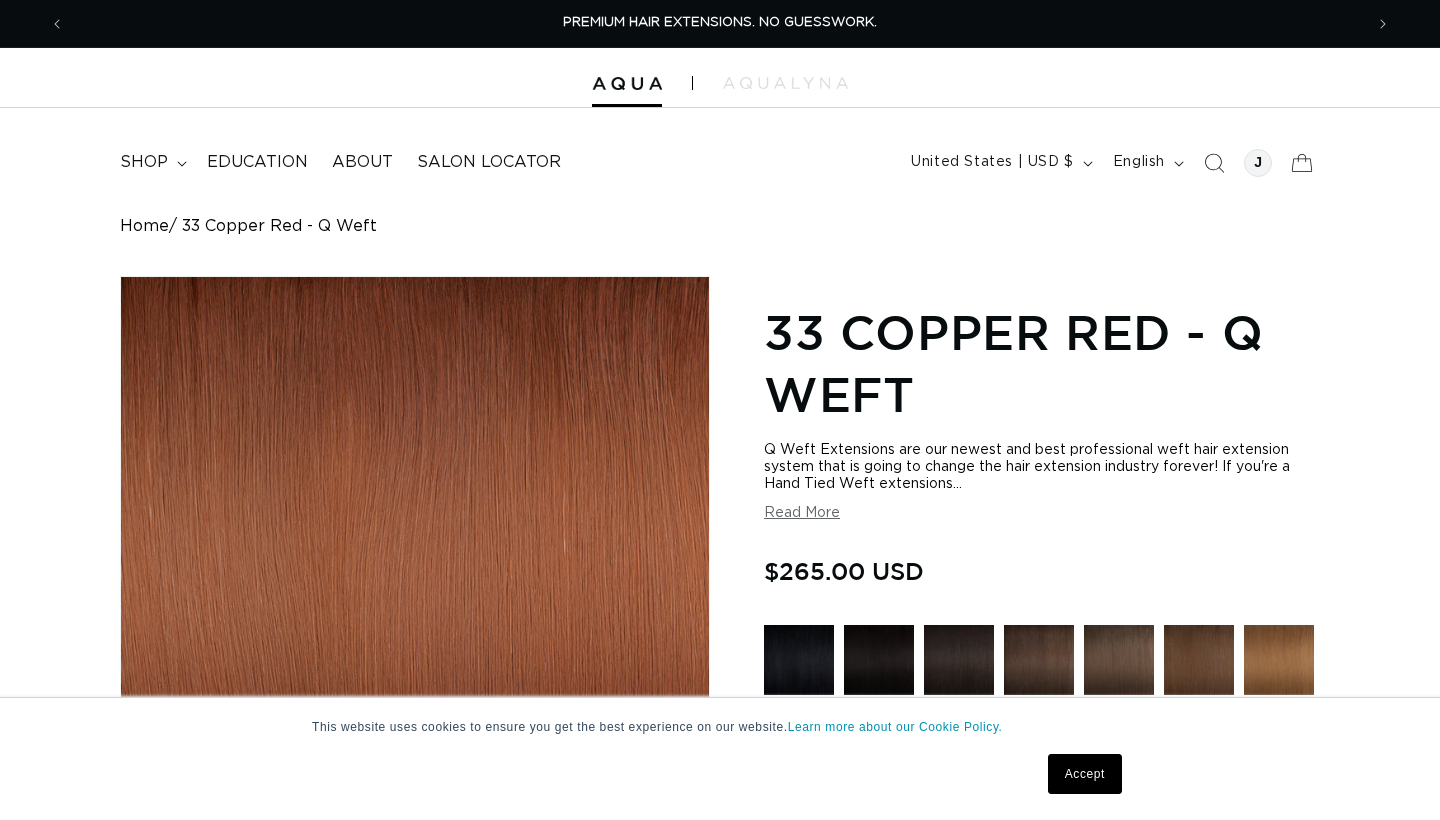 scroll, scrollTop: 0, scrollLeft: 0, axis: both 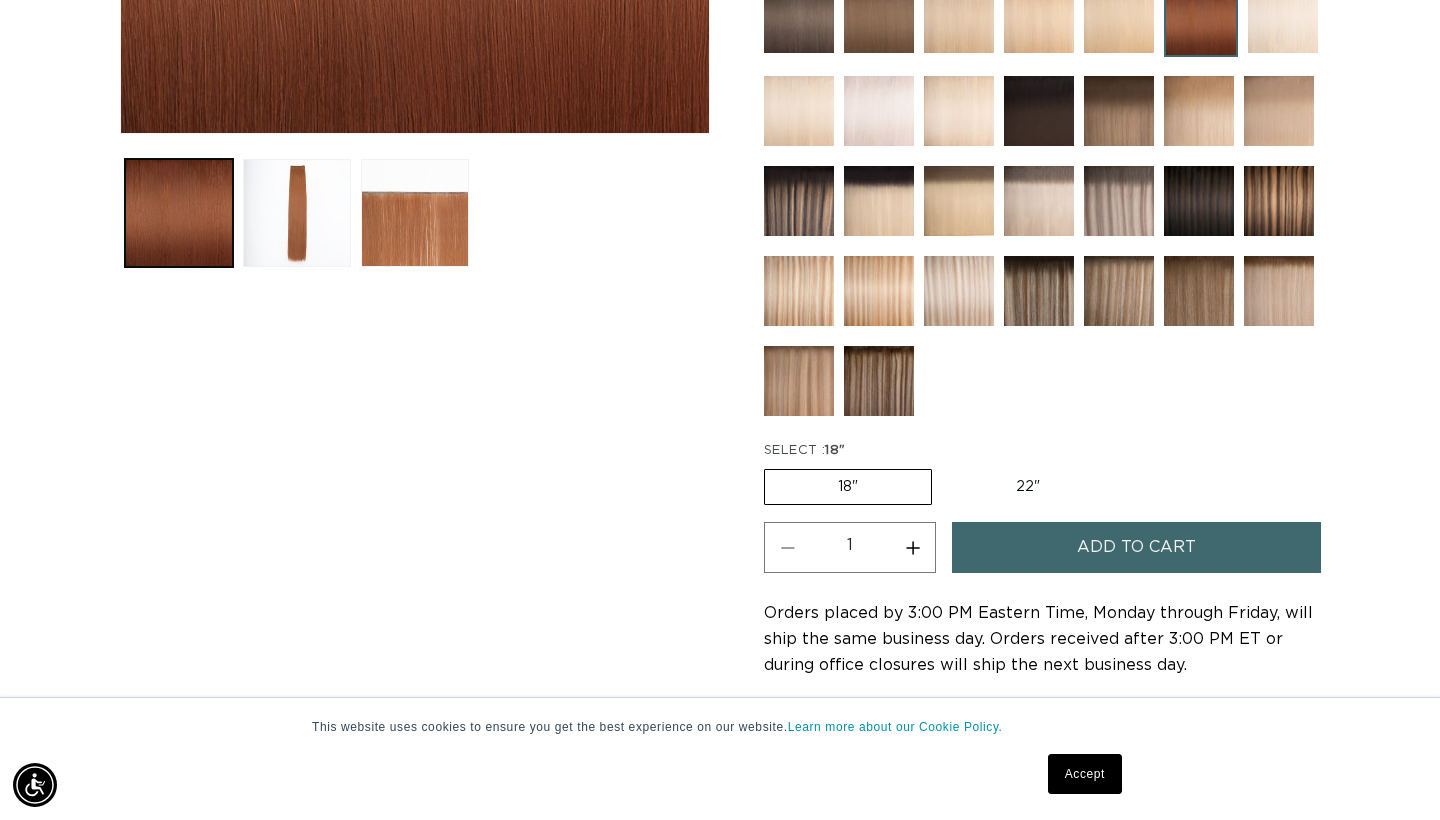 click on "22" Variant sold out or unavailable" at bounding box center [1028, 487] 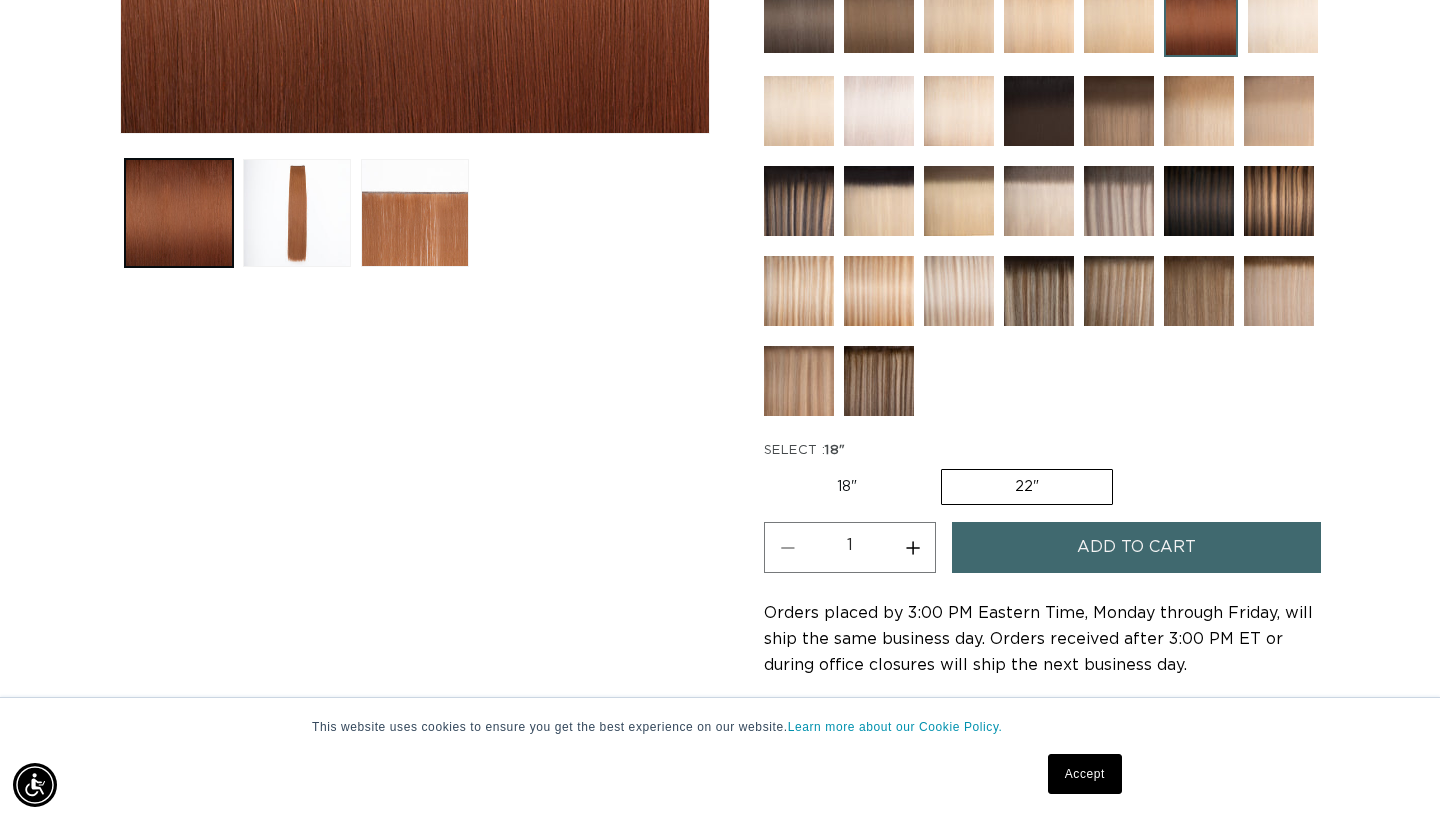 scroll, scrollTop: 0, scrollLeft: 0, axis: both 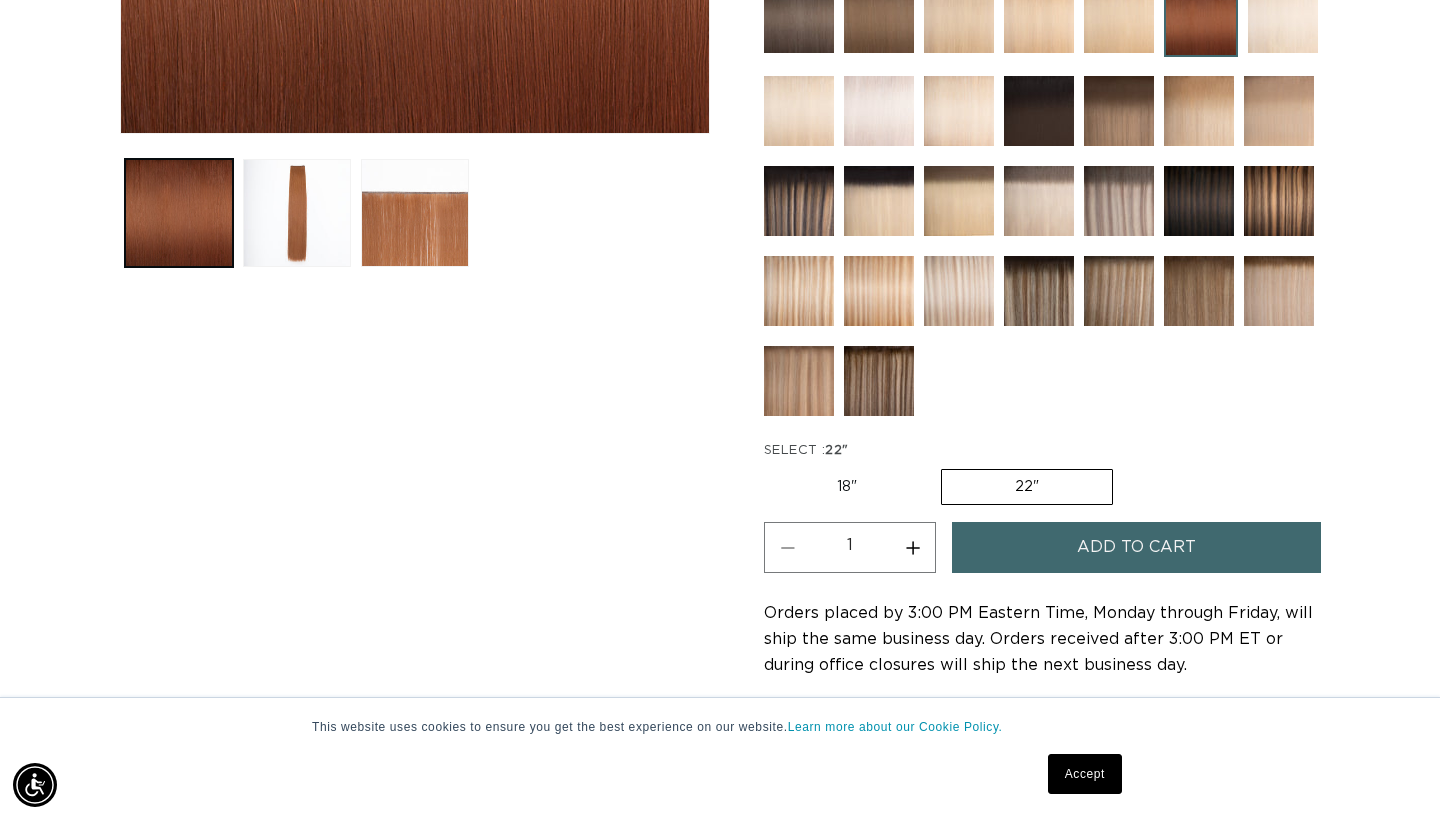 click on "Increase quantity for 33 Copper Red - Q Weft" at bounding box center (912, 547) 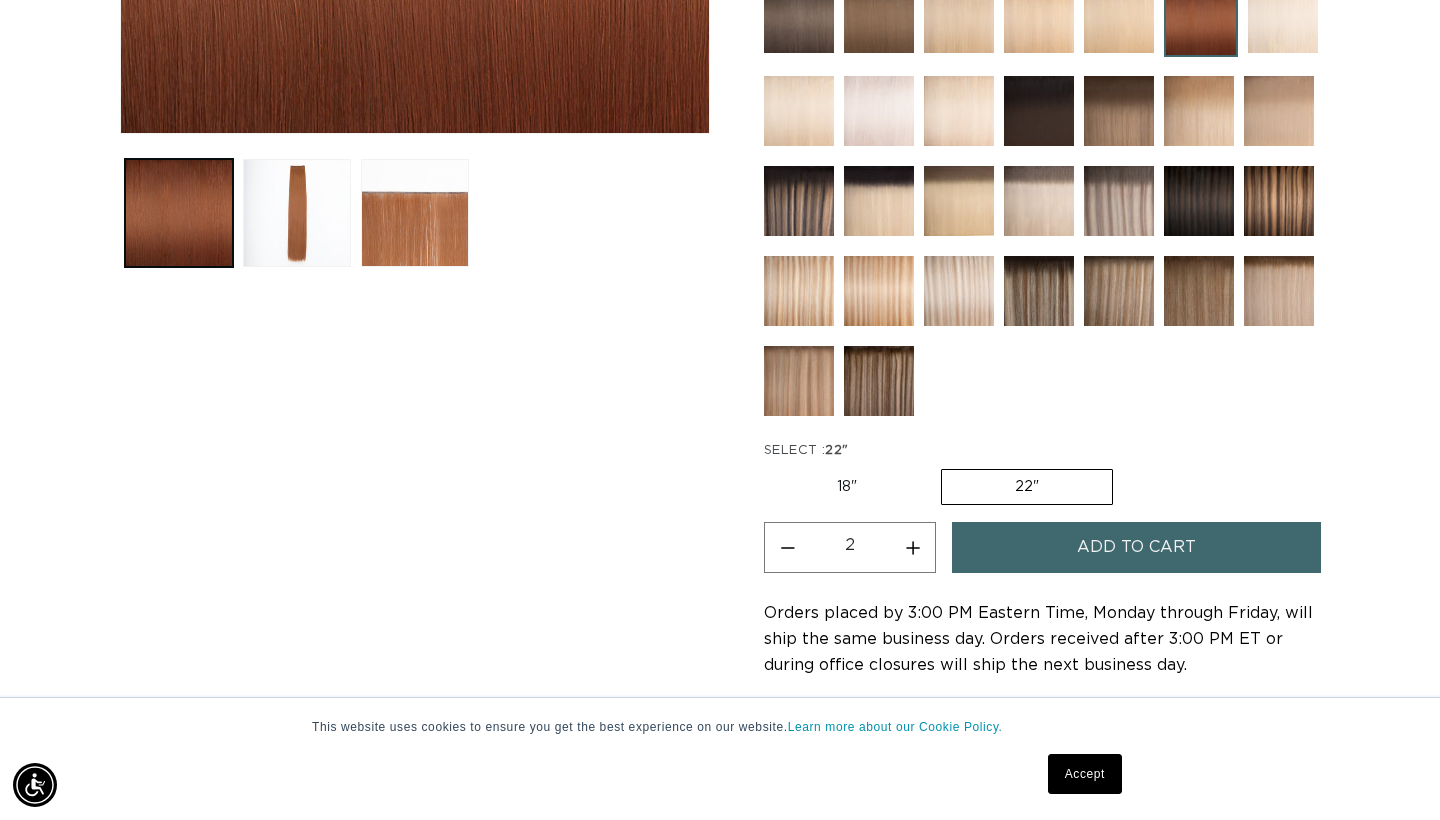 click on "Add to cart" at bounding box center (1136, 547) 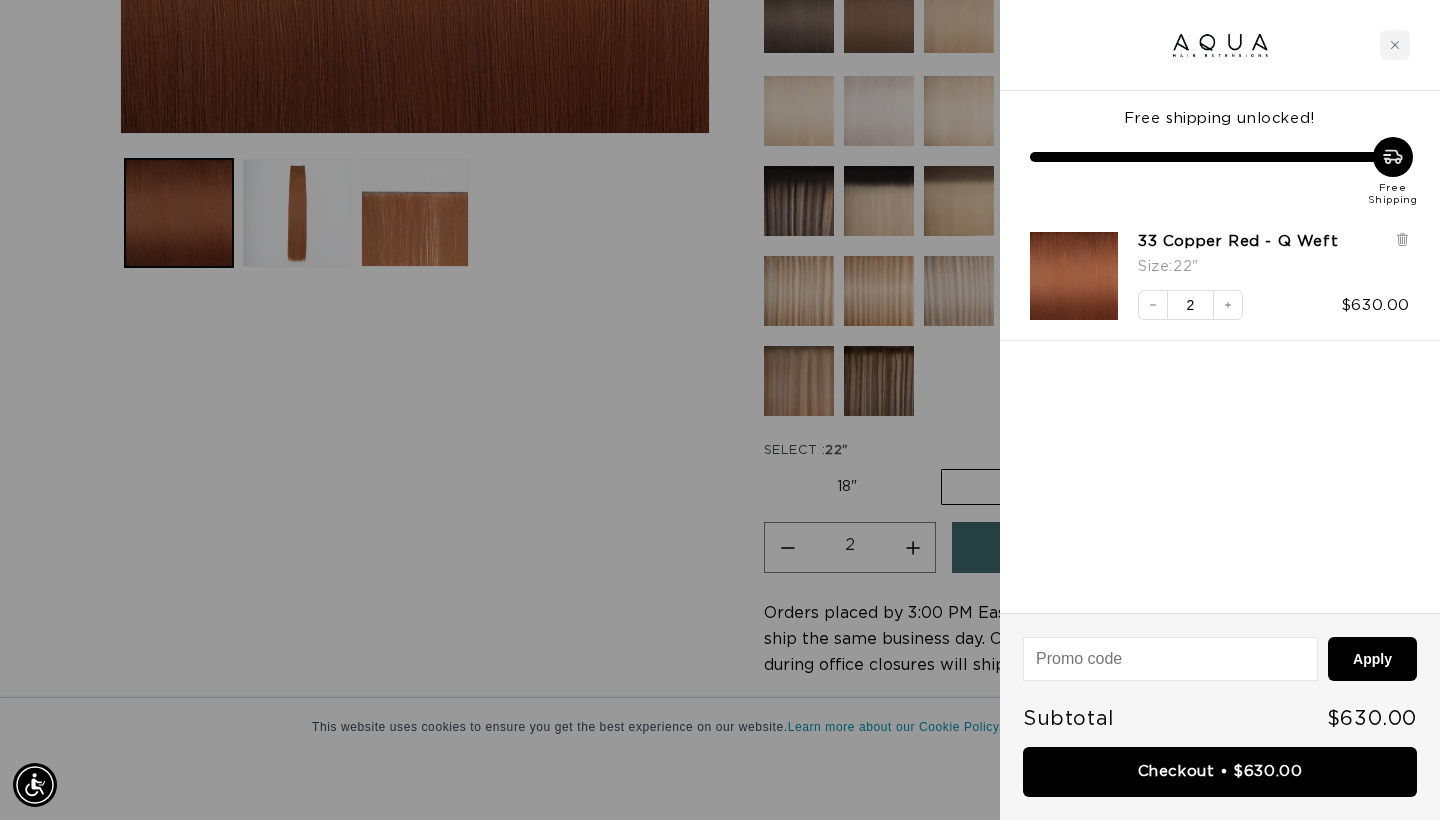 scroll, scrollTop: 0, scrollLeft: 0, axis: both 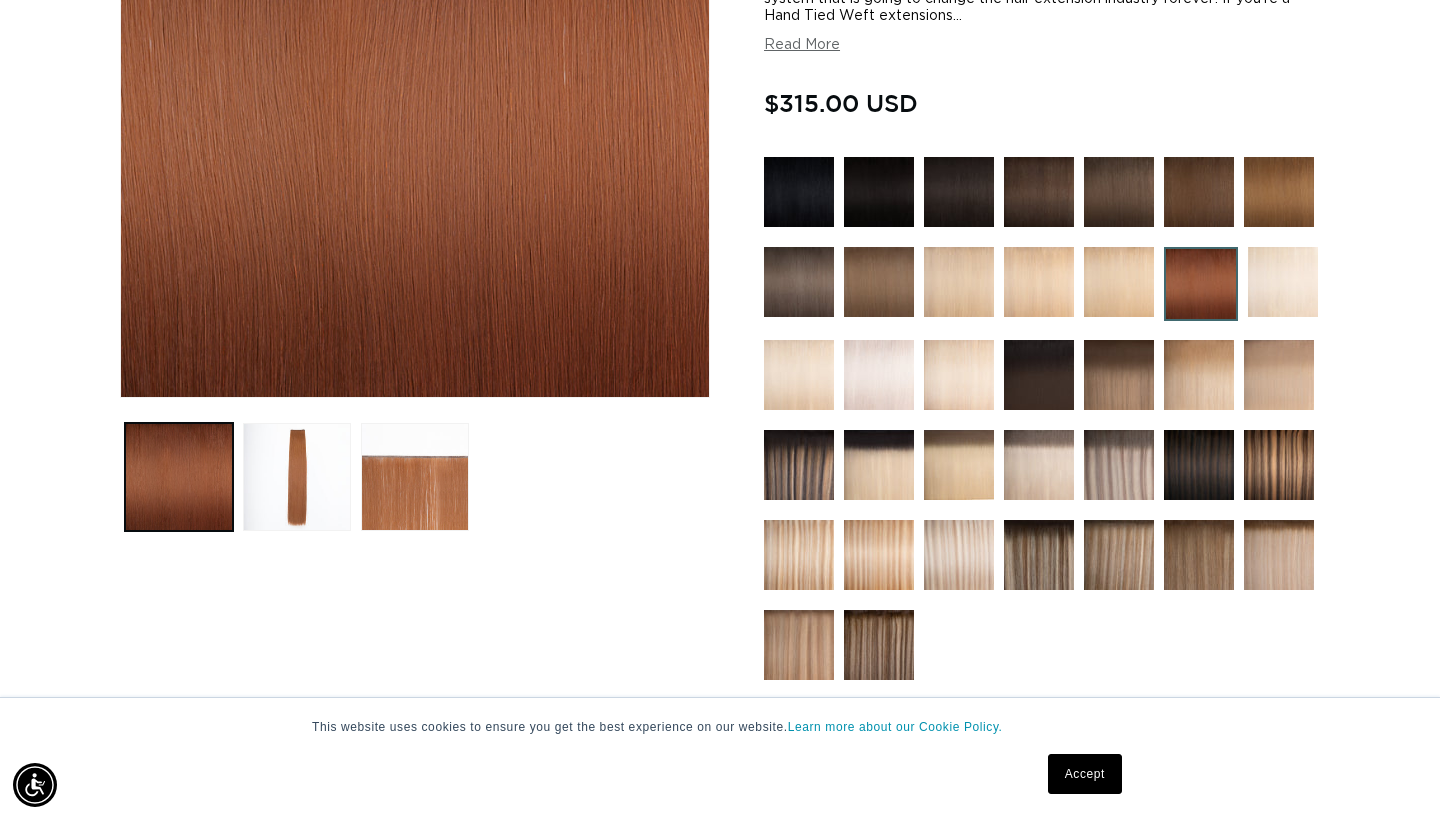 click at bounding box center [959, 555] 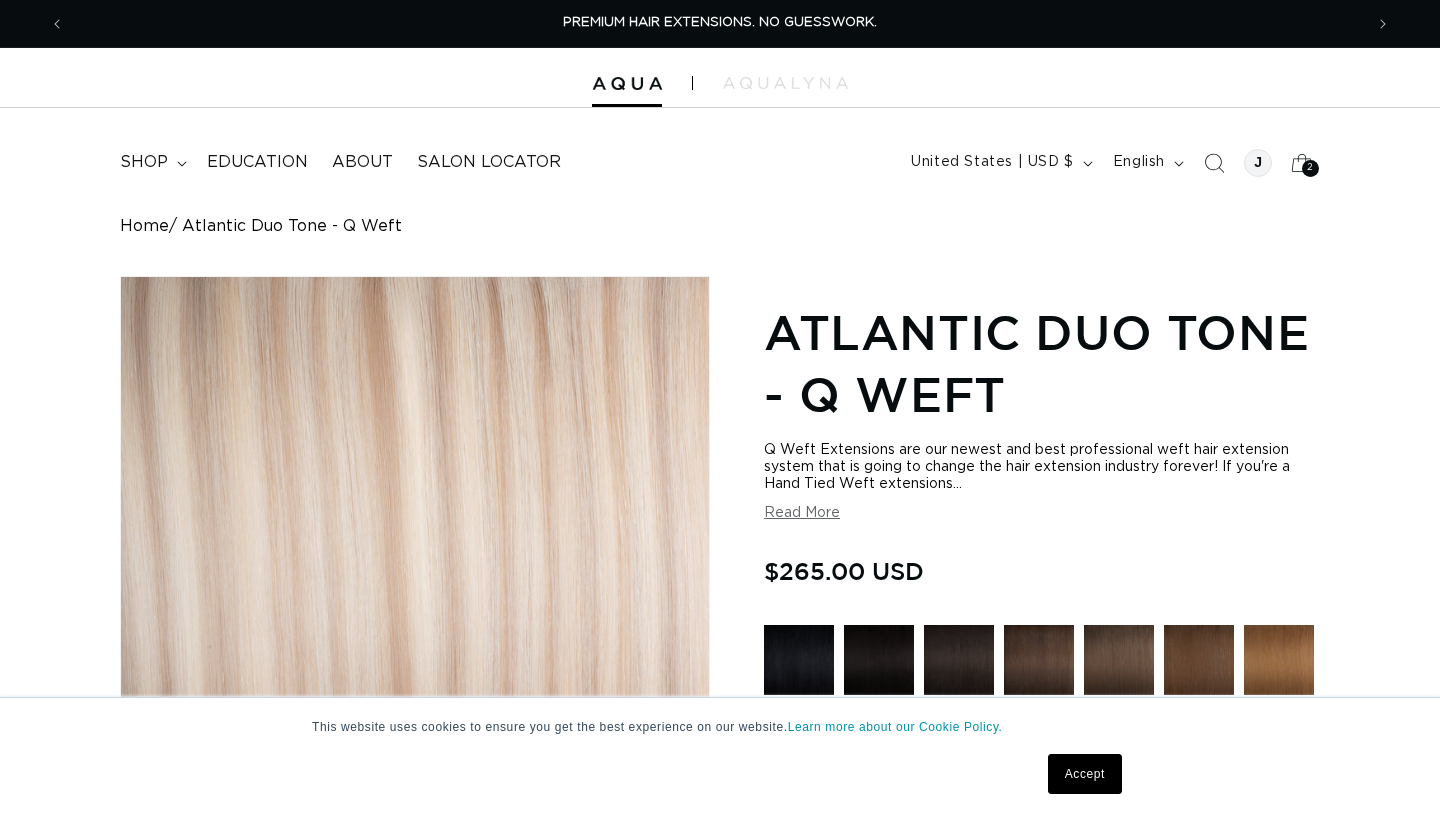scroll, scrollTop: 0, scrollLeft: 0, axis: both 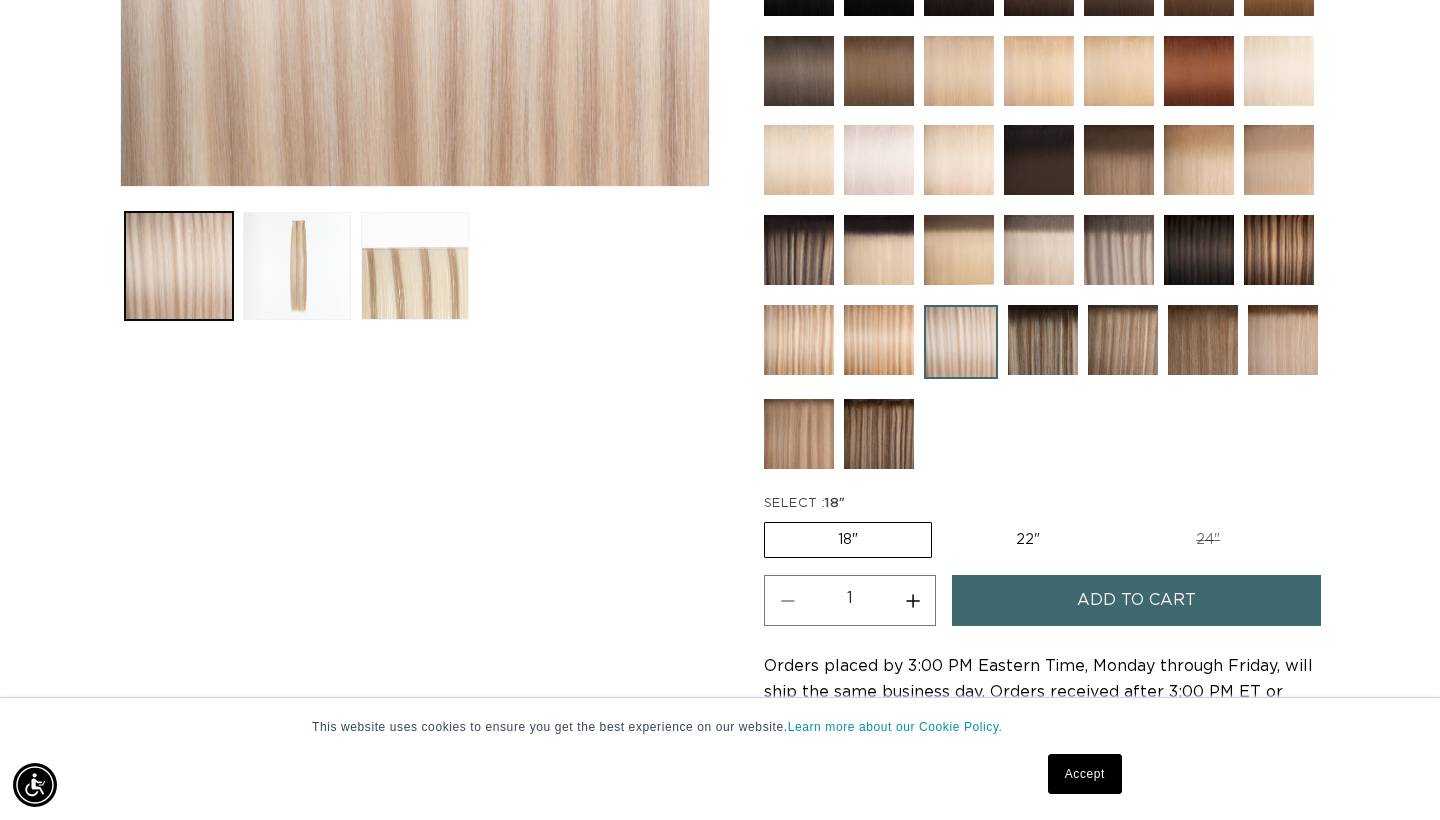 click on "Increase quantity for Atlantic Duo Tone - Q Weft" at bounding box center [912, 600] 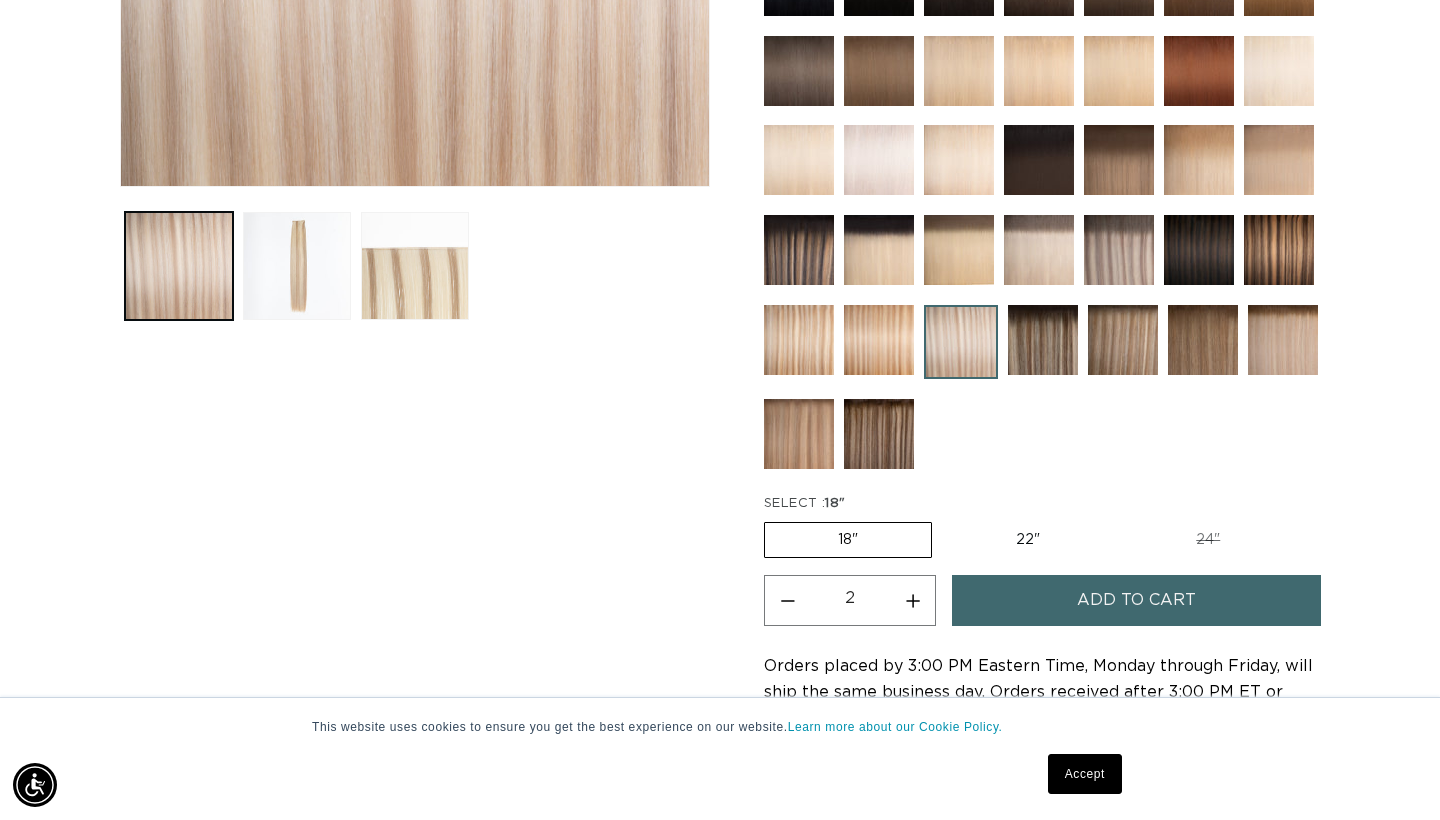 click on "Add to cart" at bounding box center (1136, 600) 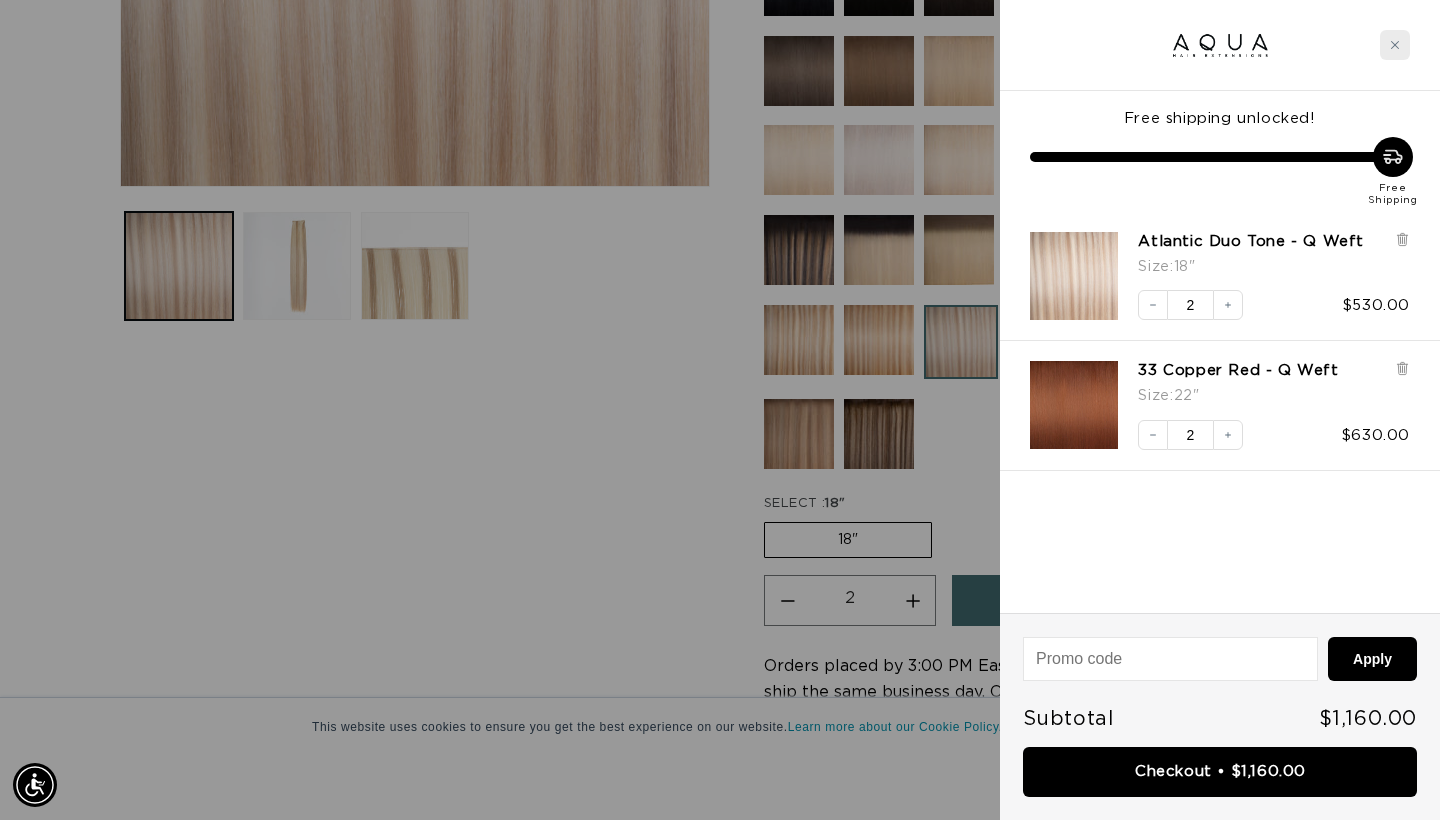 scroll, scrollTop: 0, scrollLeft: 0, axis: both 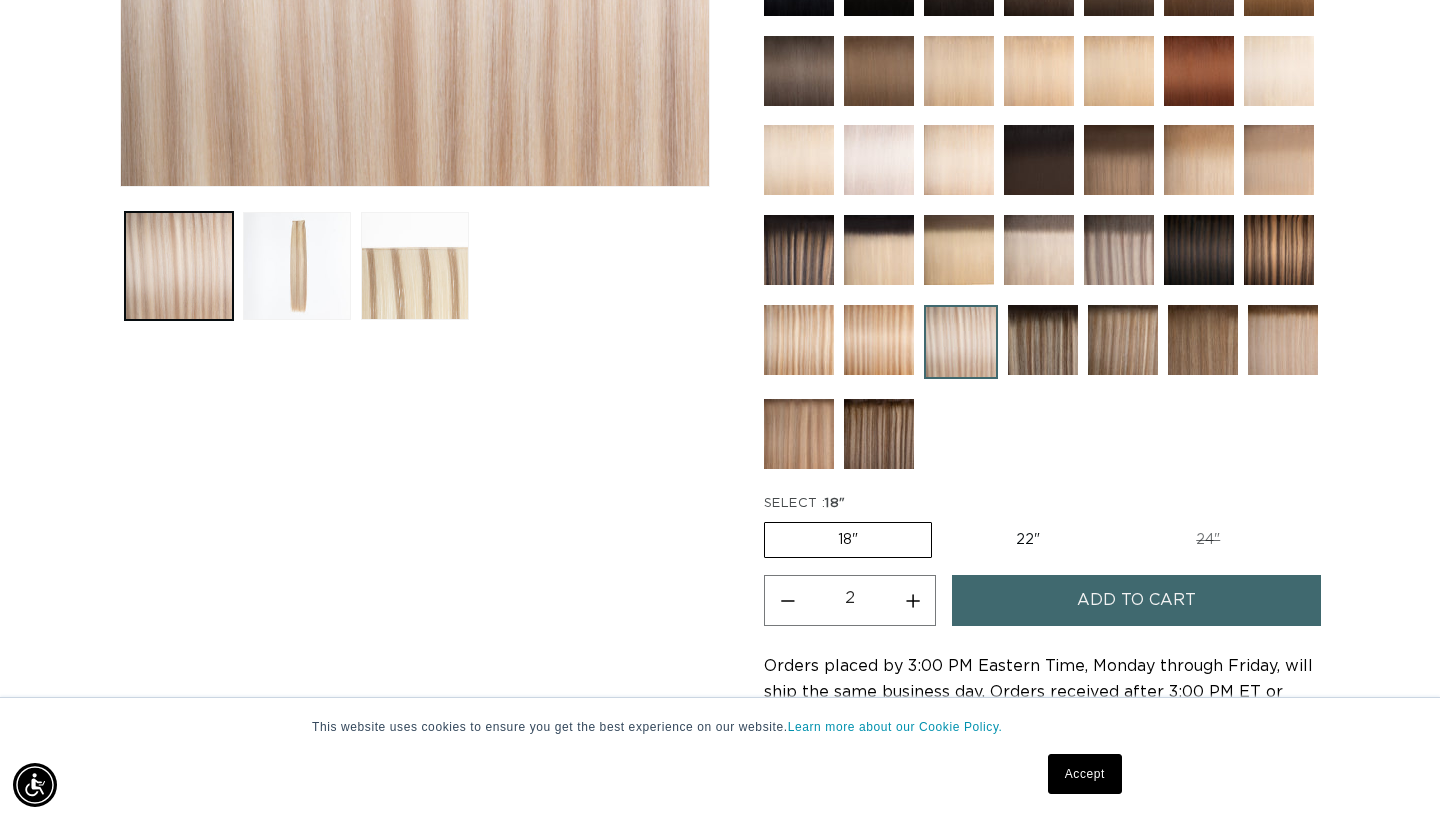 click at bounding box center (879, 434) 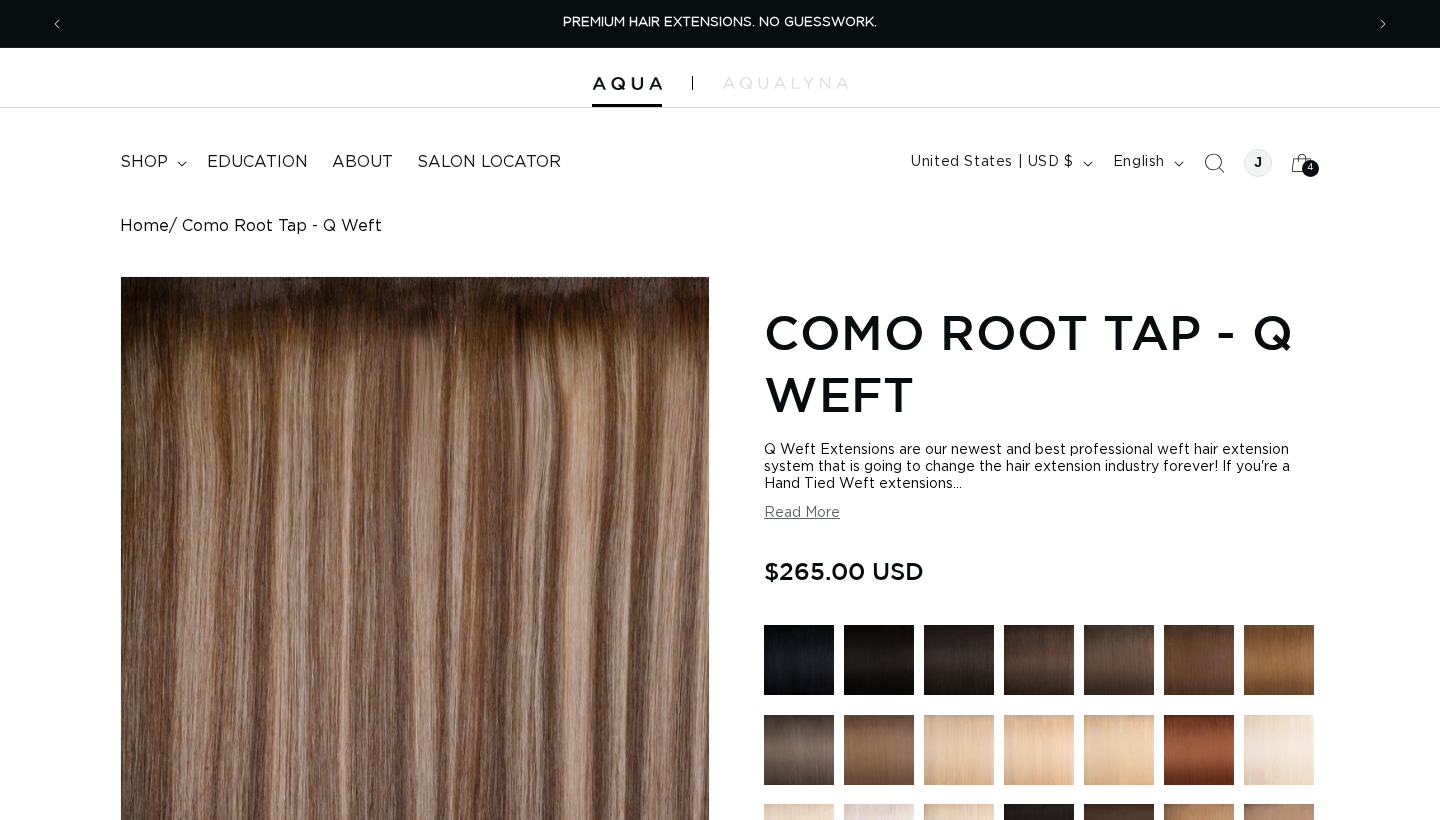 scroll, scrollTop: 0, scrollLeft: 0, axis: both 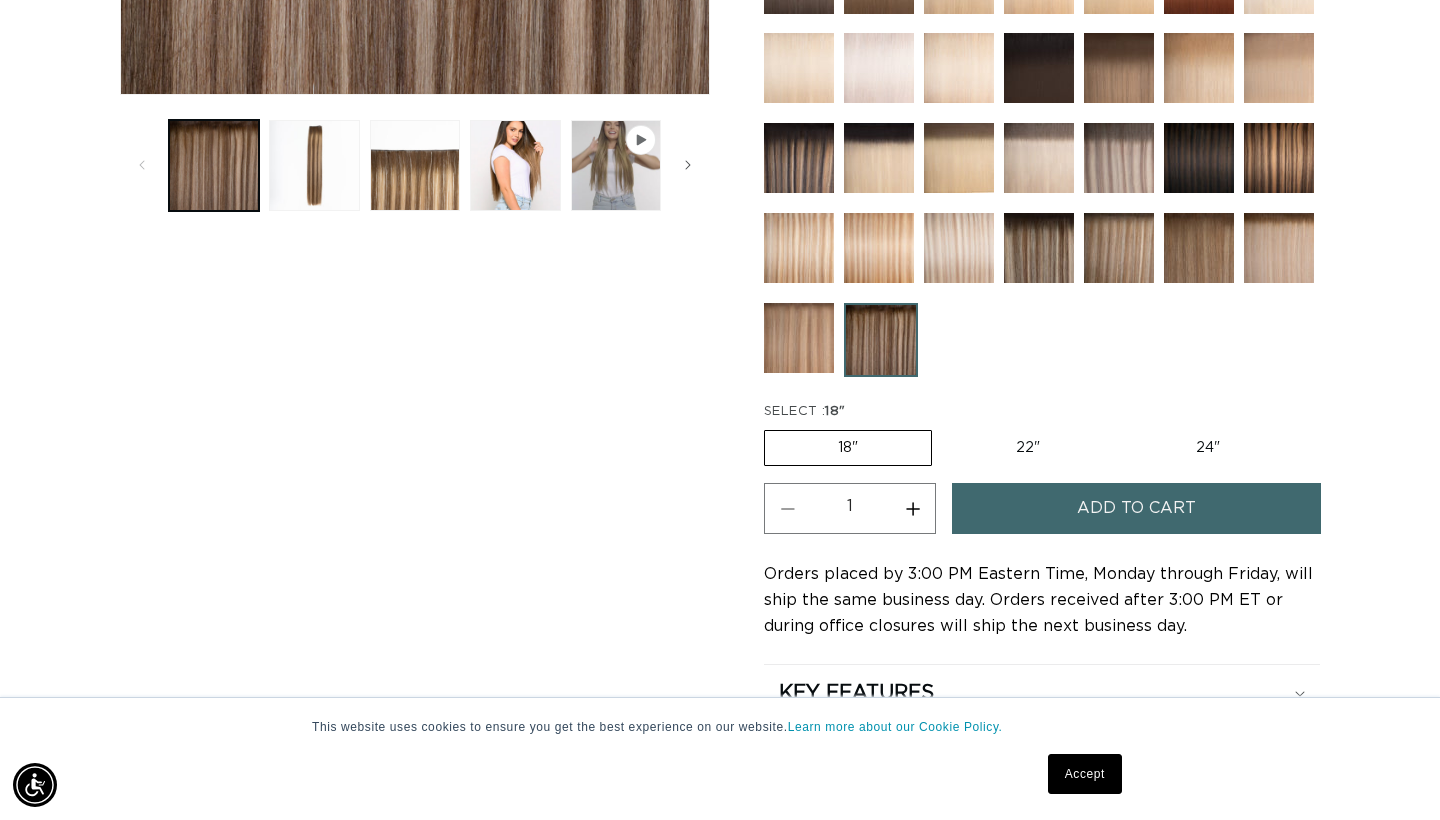 click on "22" Variant sold out or unavailable" at bounding box center [1028, 448] 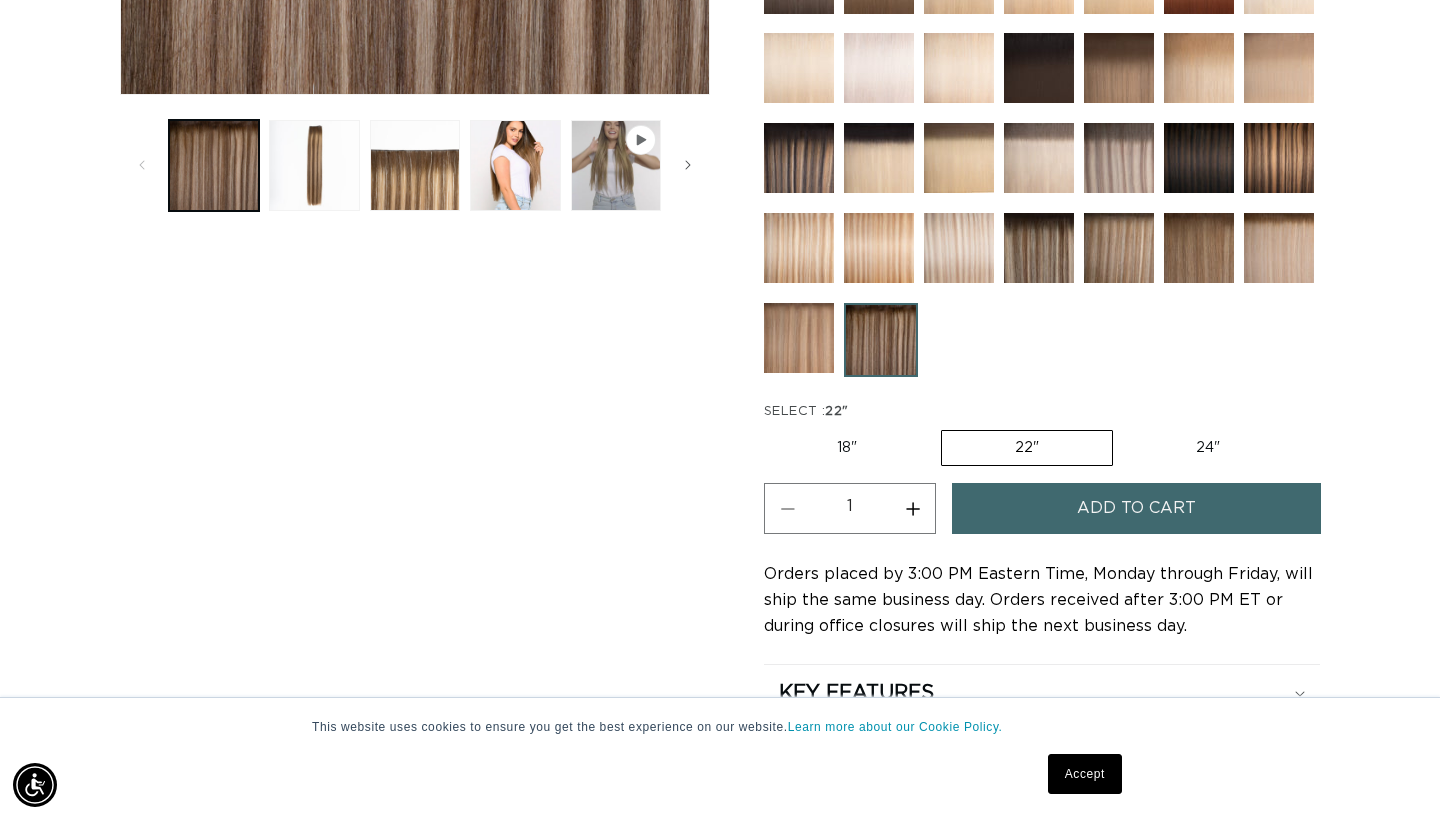 click on "Add to cart" at bounding box center (1136, 508) 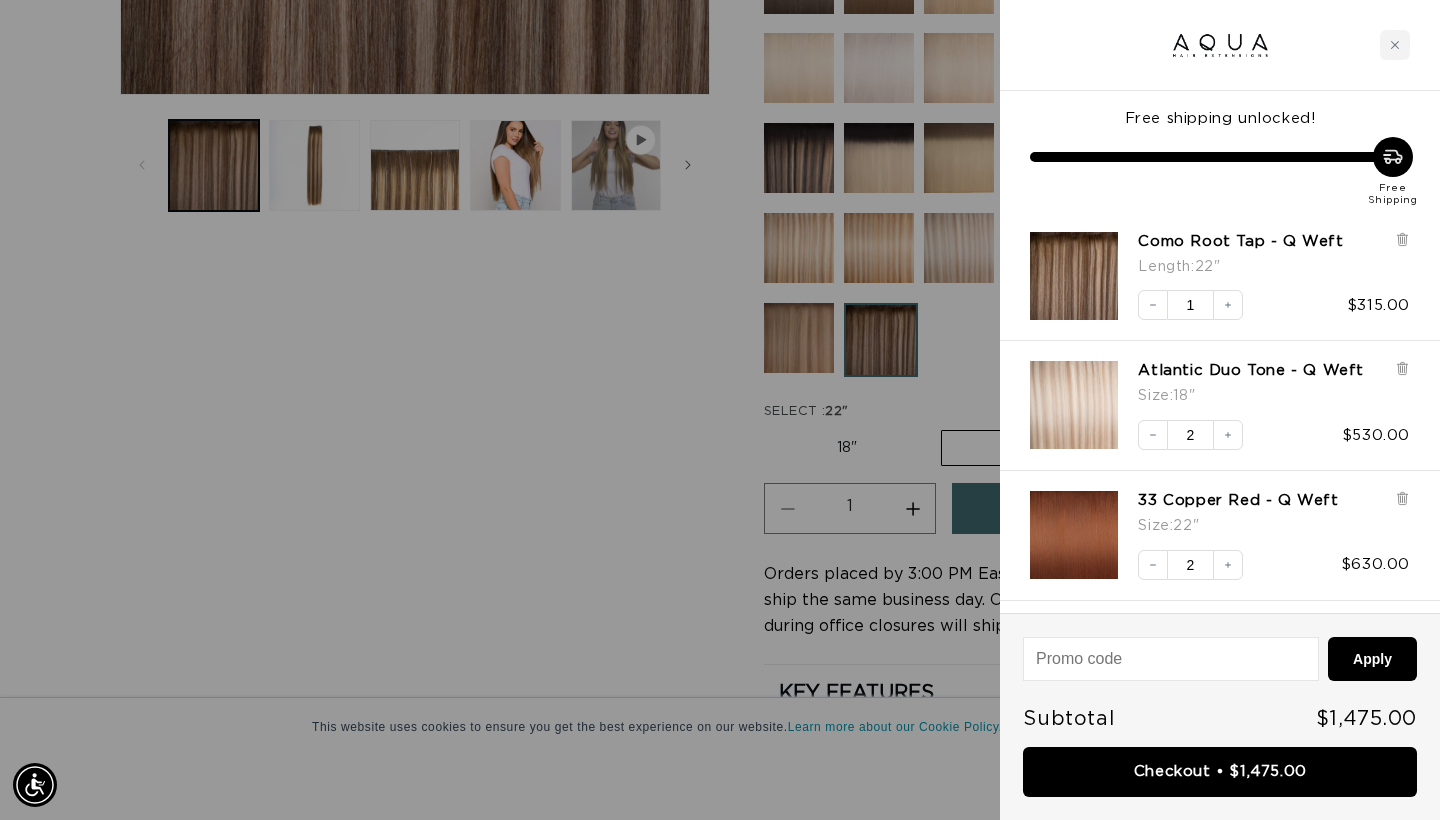 scroll, scrollTop: 0, scrollLeft: 2596, axis: horizontal 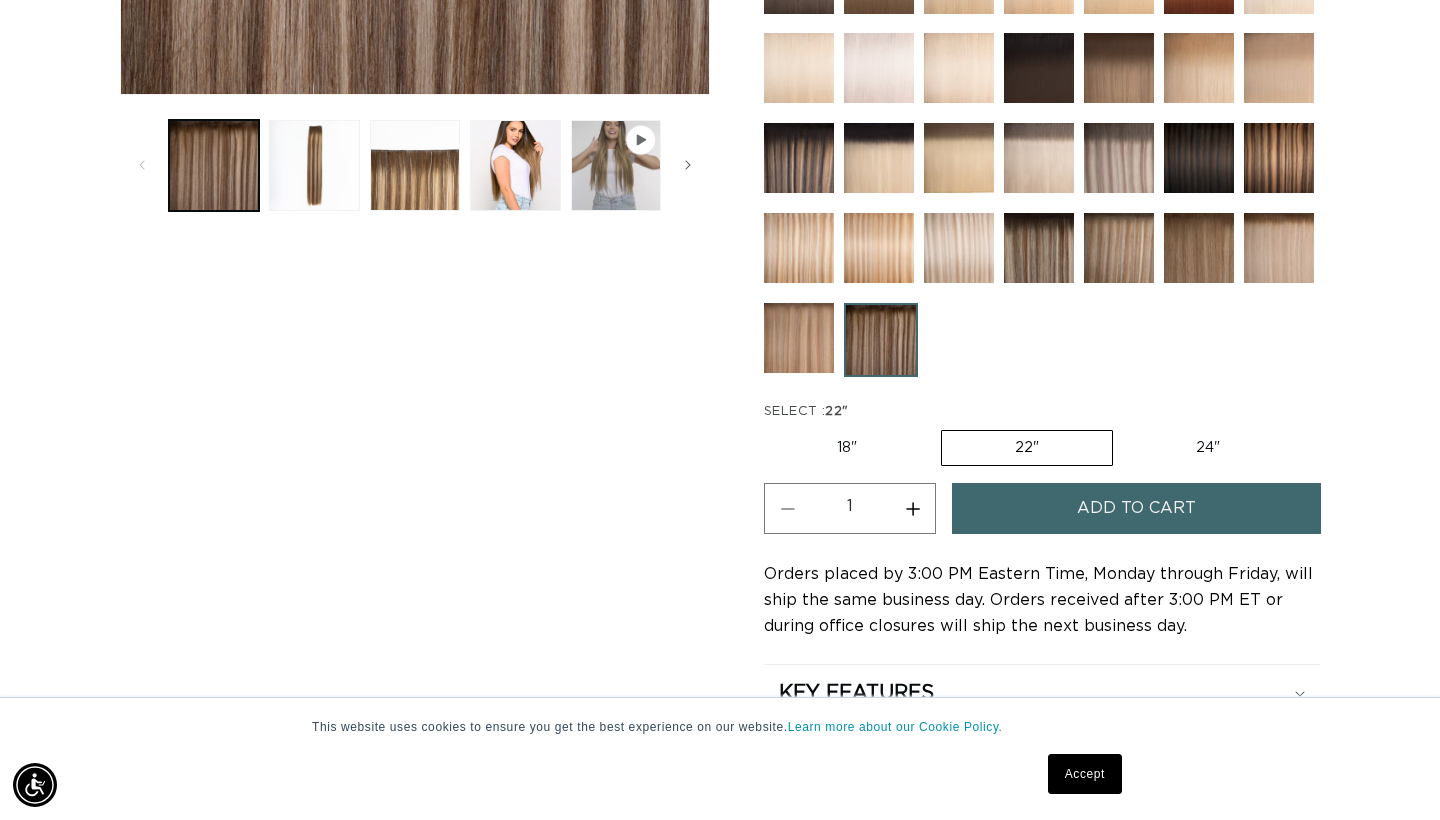 click on "18" Variant sold out or unavailable" at bounding box center [847, 448] 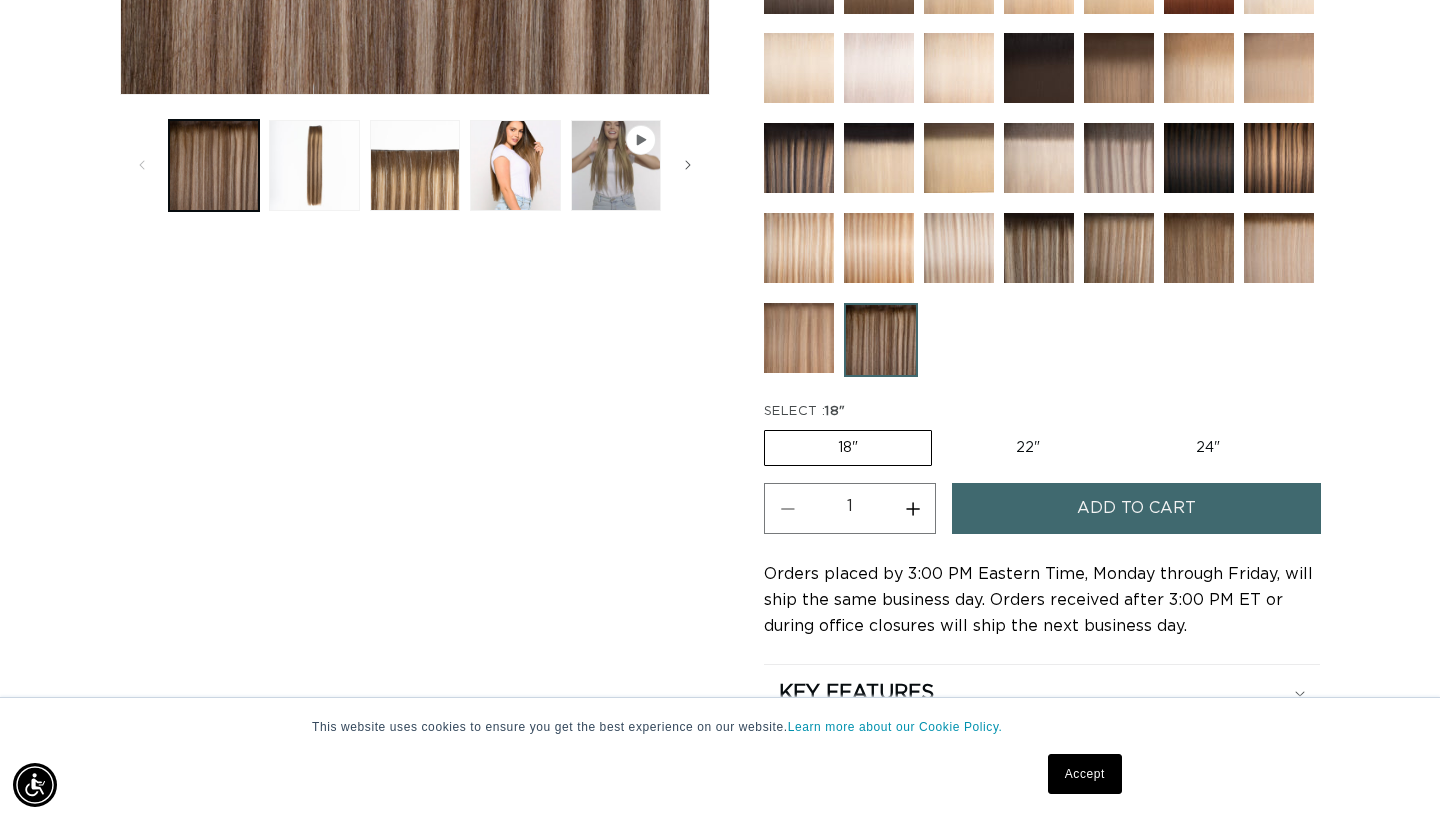 click at bounding box center (881, 340) 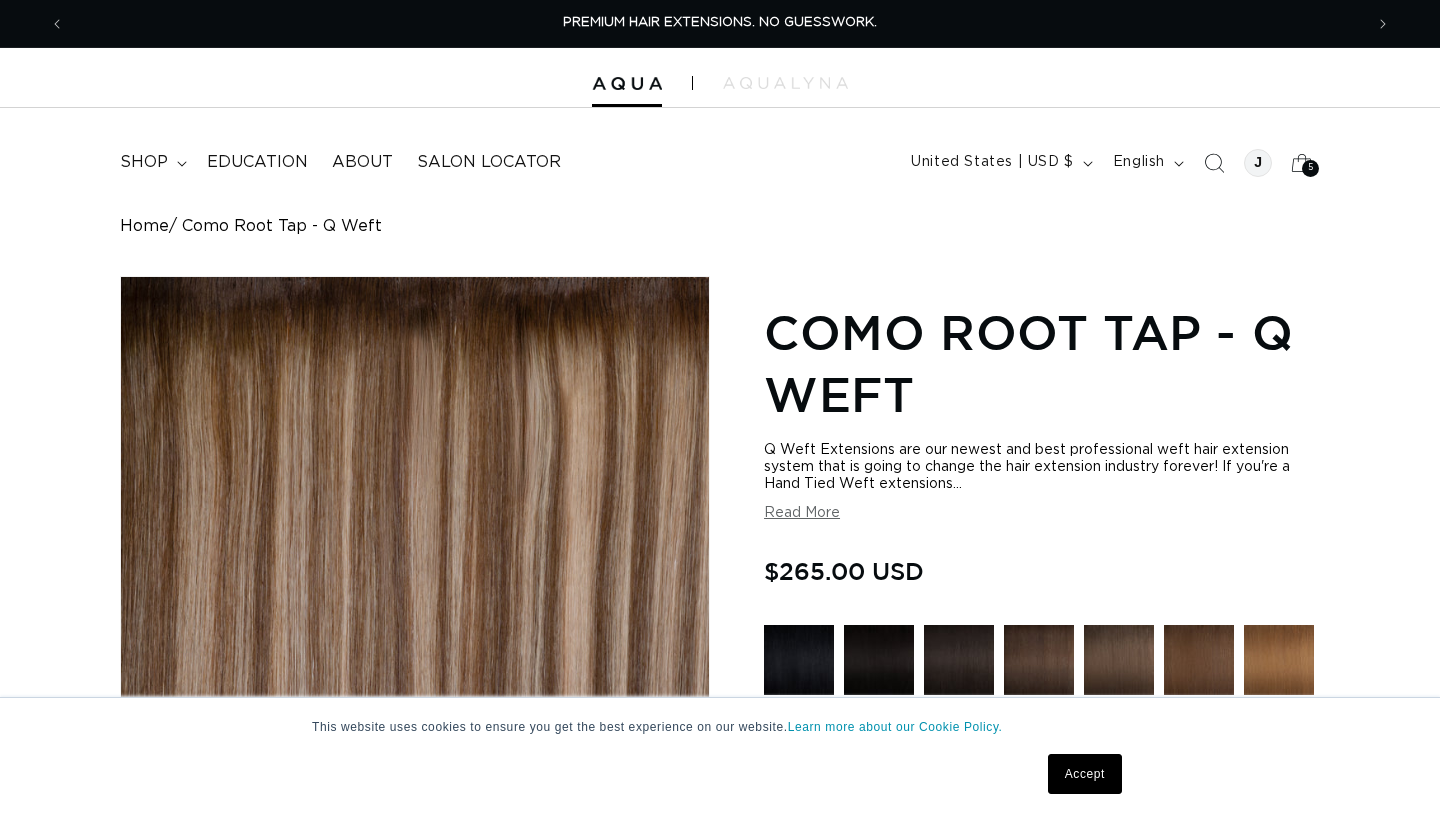 scroll, scrollTop: 0, scrollLeft: 0, axis: both 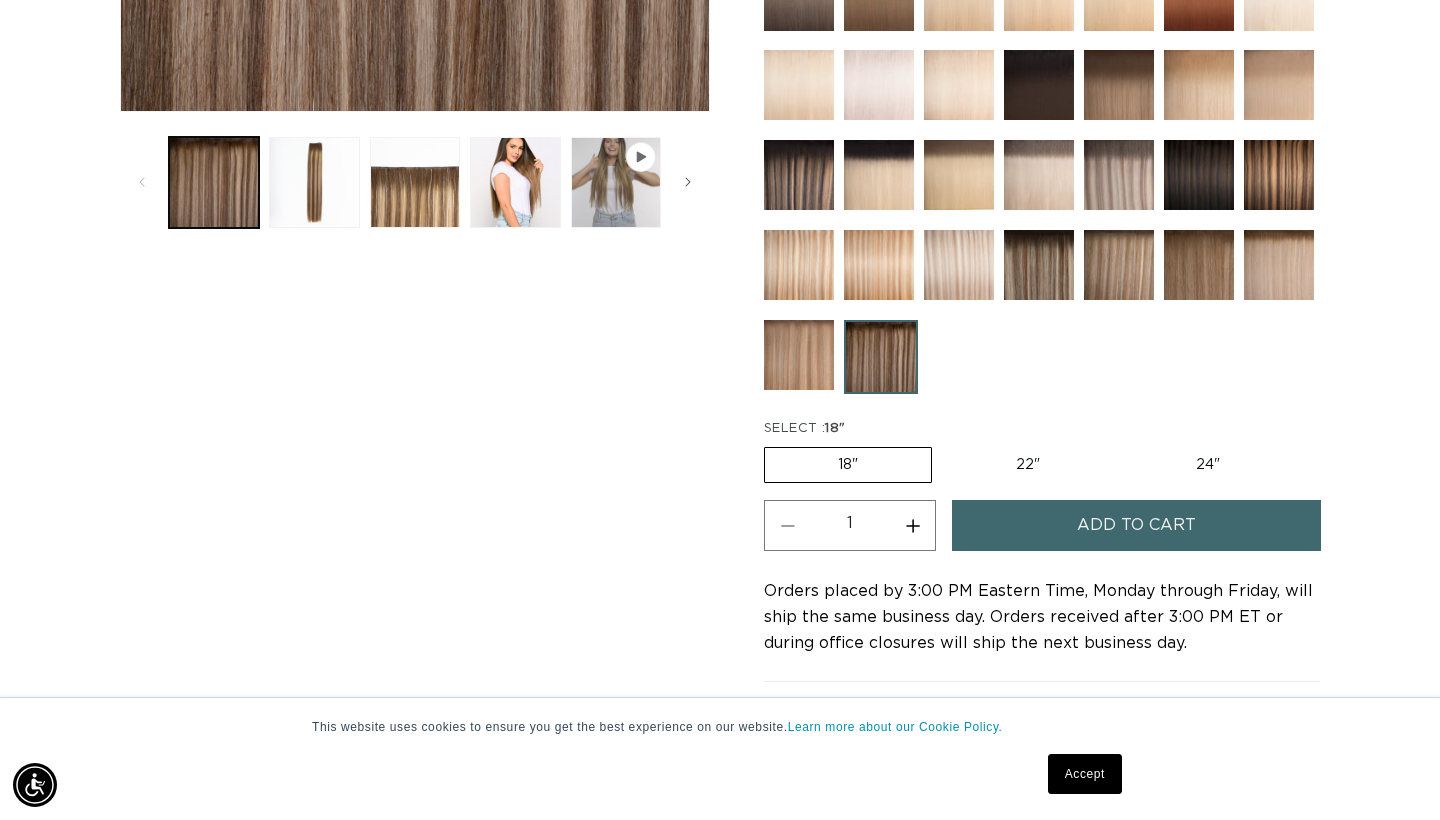 click on "Add to cart" at bounding box center (1136, 525) 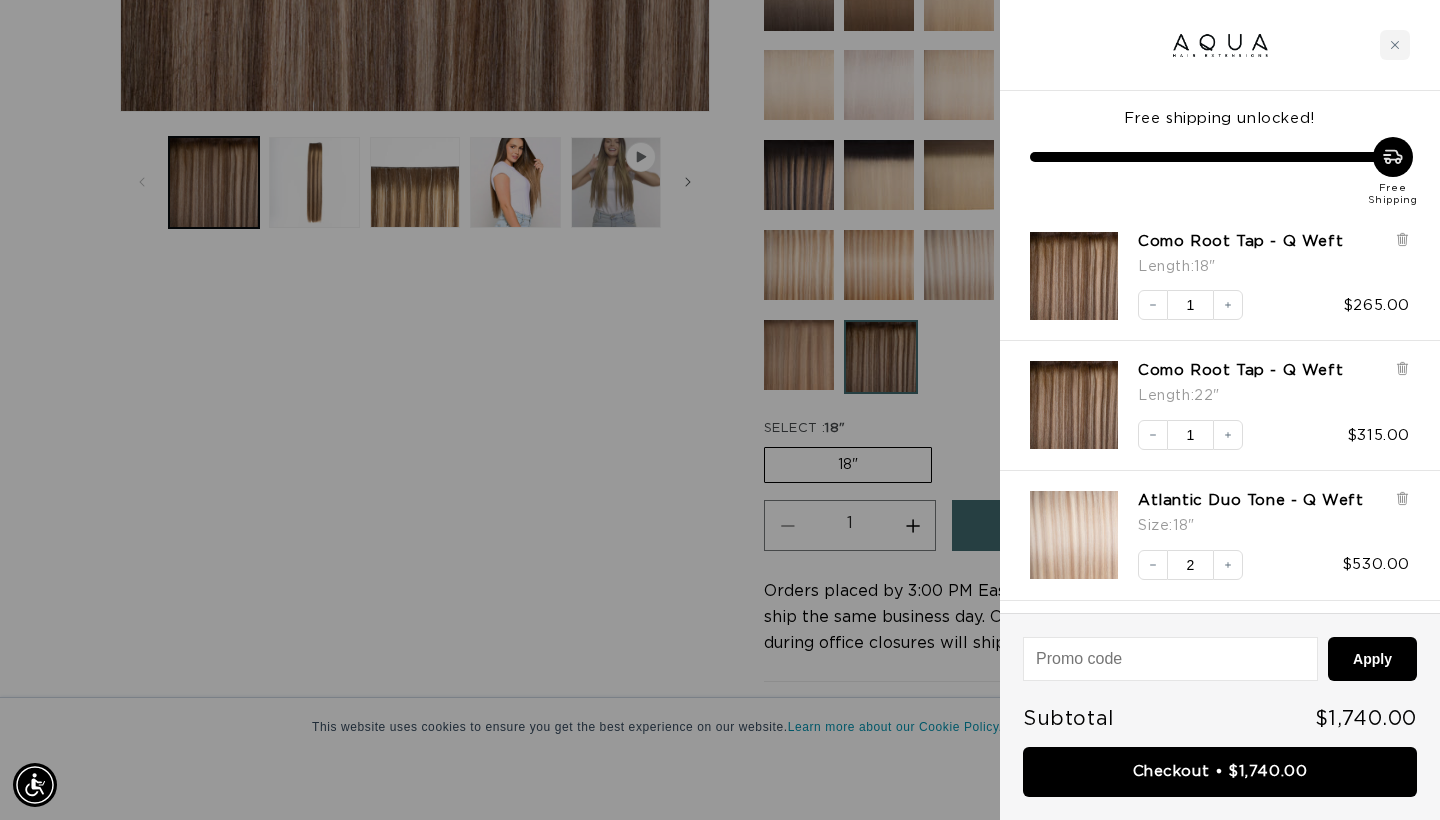 scroll, scrollTop: 0, scrollLeft: 2596, axis: horizontal 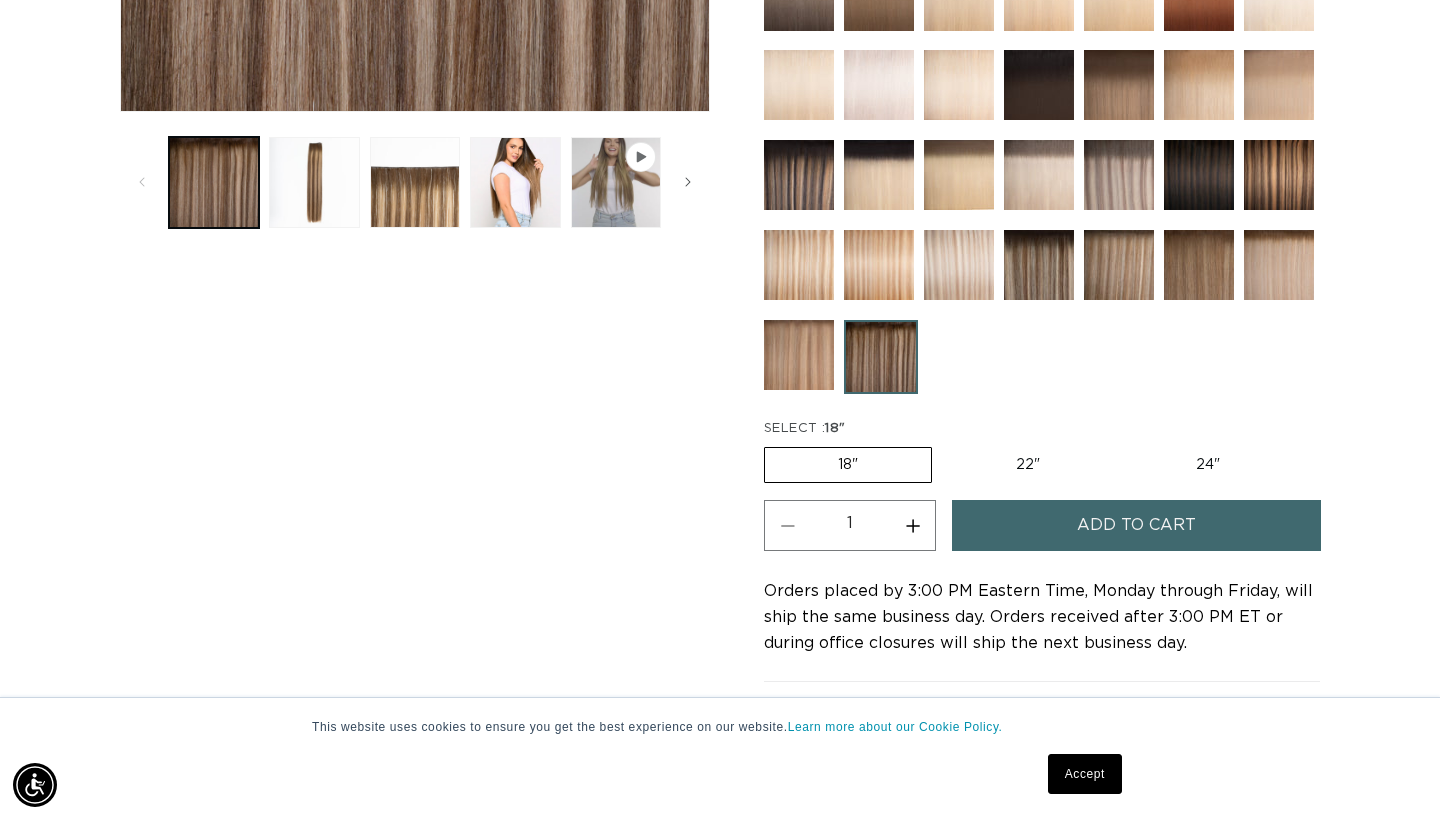 click at bounding box center (799, 355) 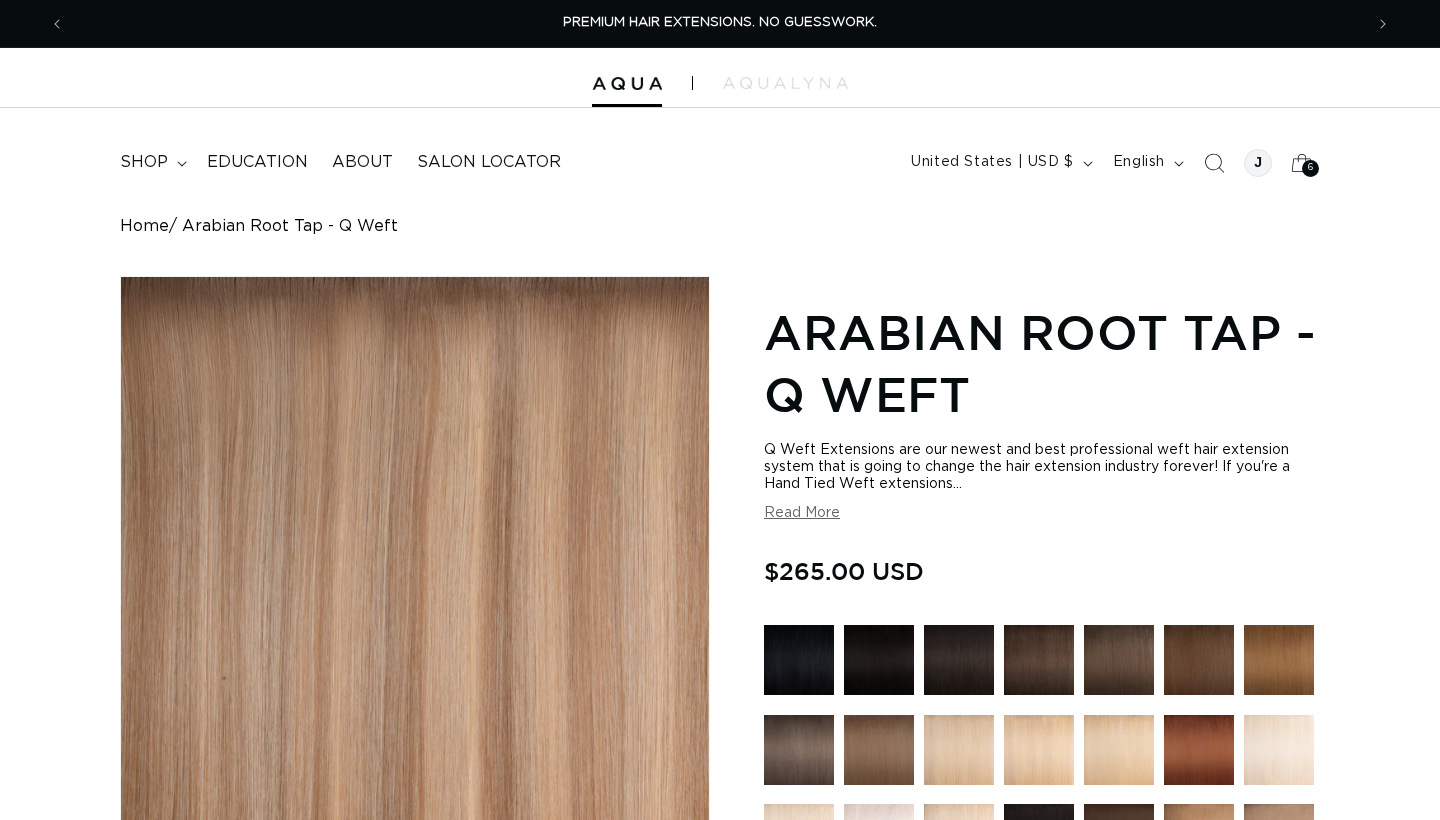 scroll, scrollTop: 0, scrollLeft: 0, axis: both 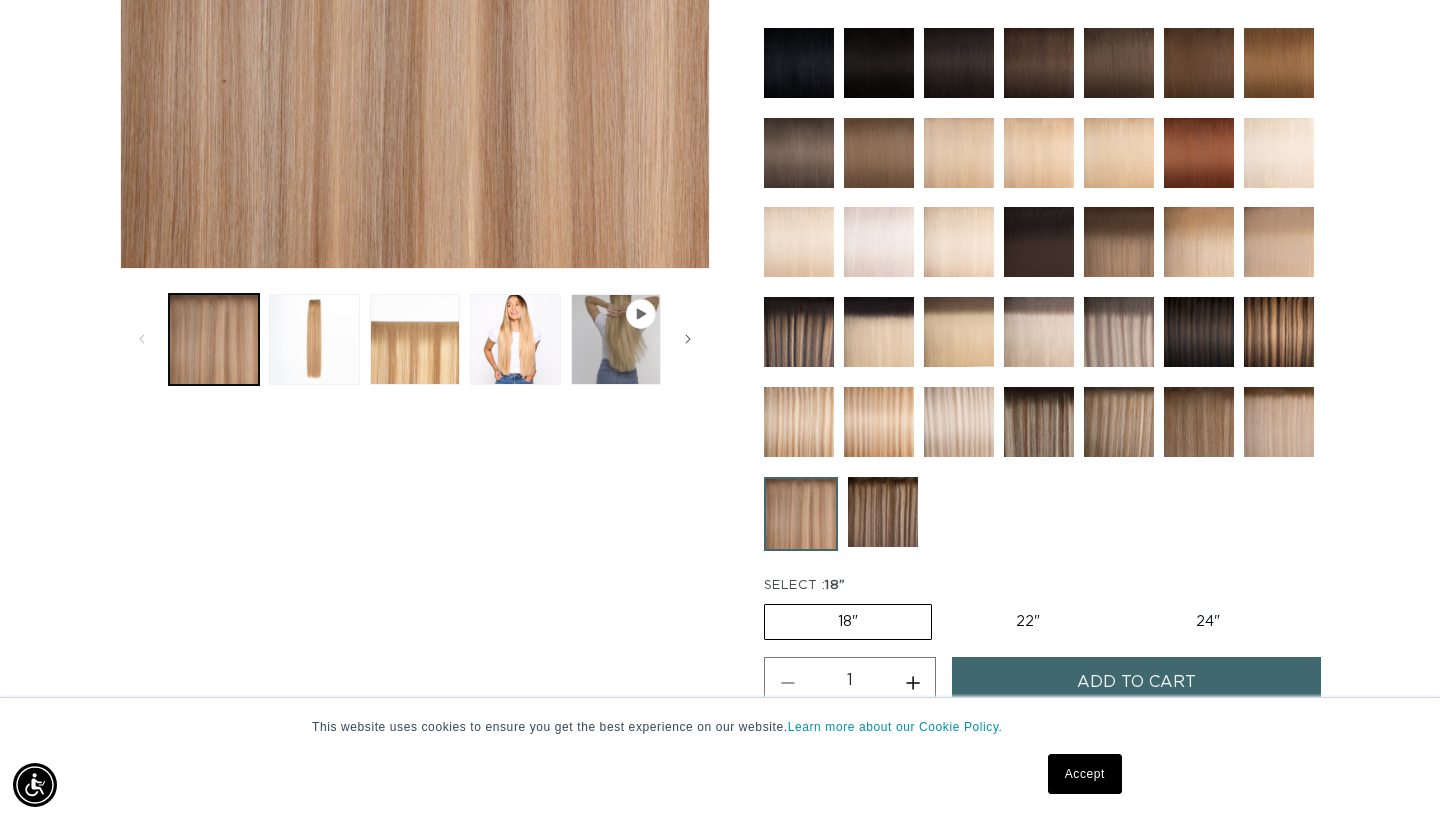 click at bounding box center [1119, 422] 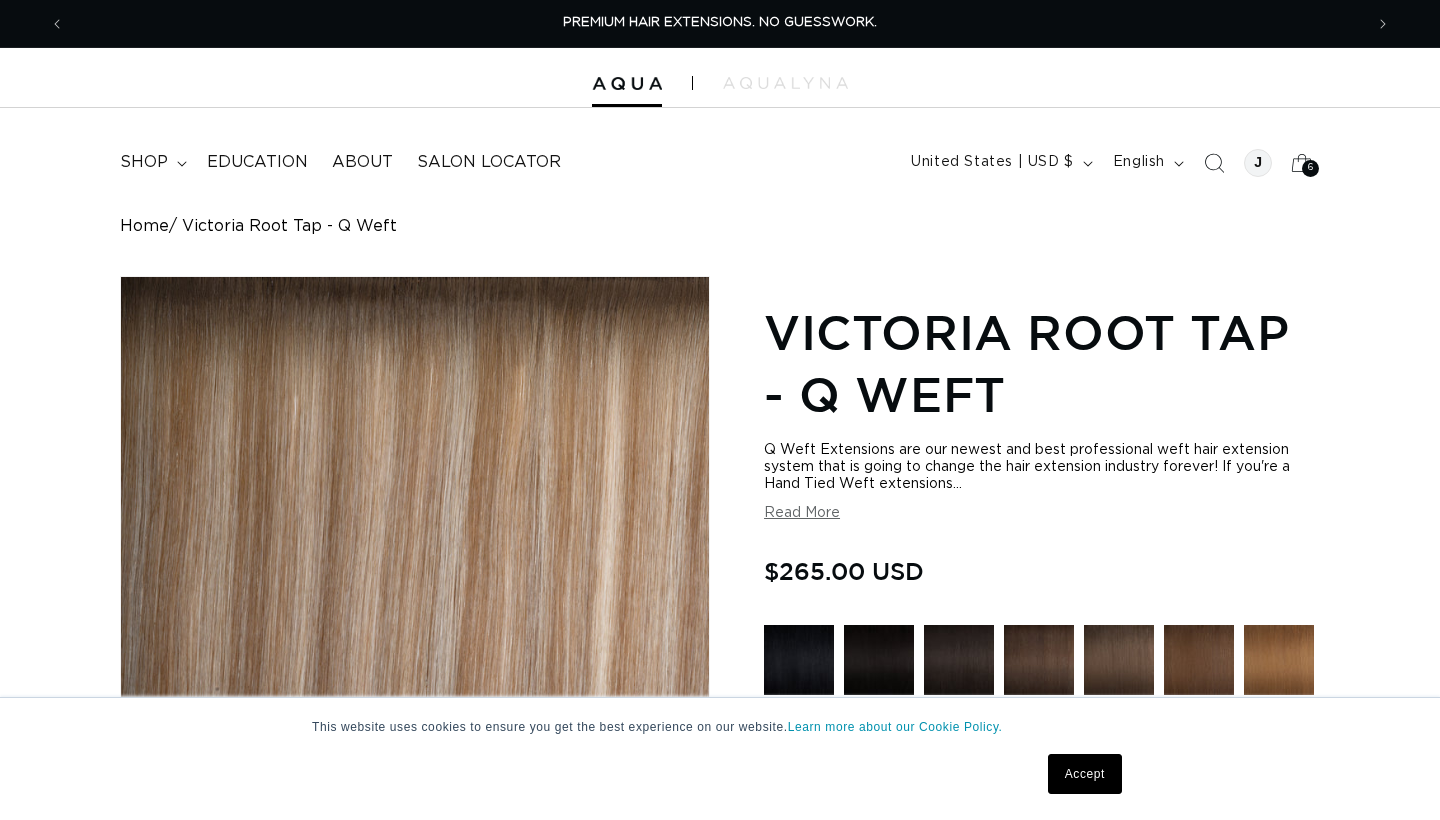 scroll, scrollTop: 0, scrollLeft: 0, axis: both 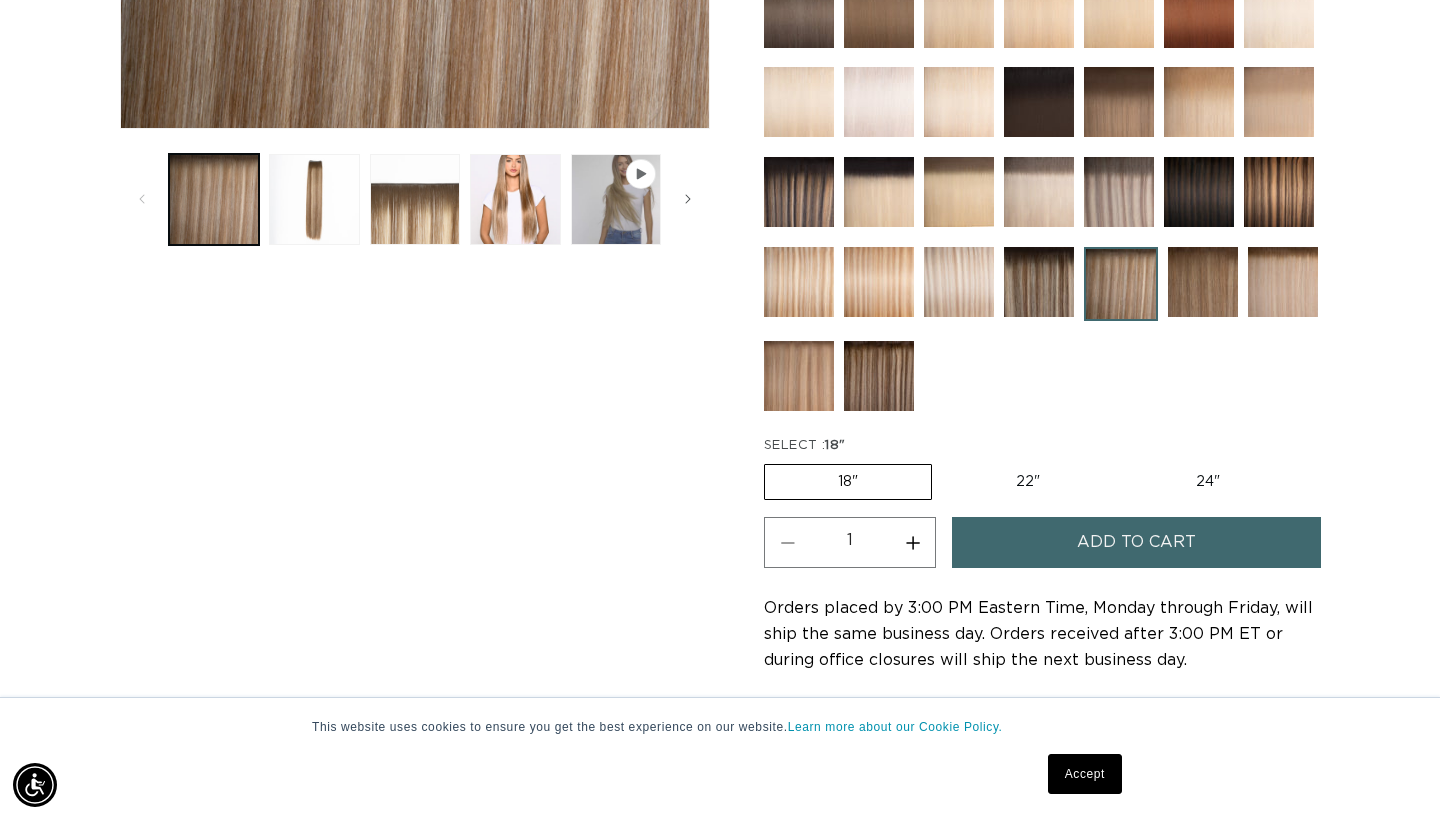 click on "Add to cart" at bounding box center [1136, 542] 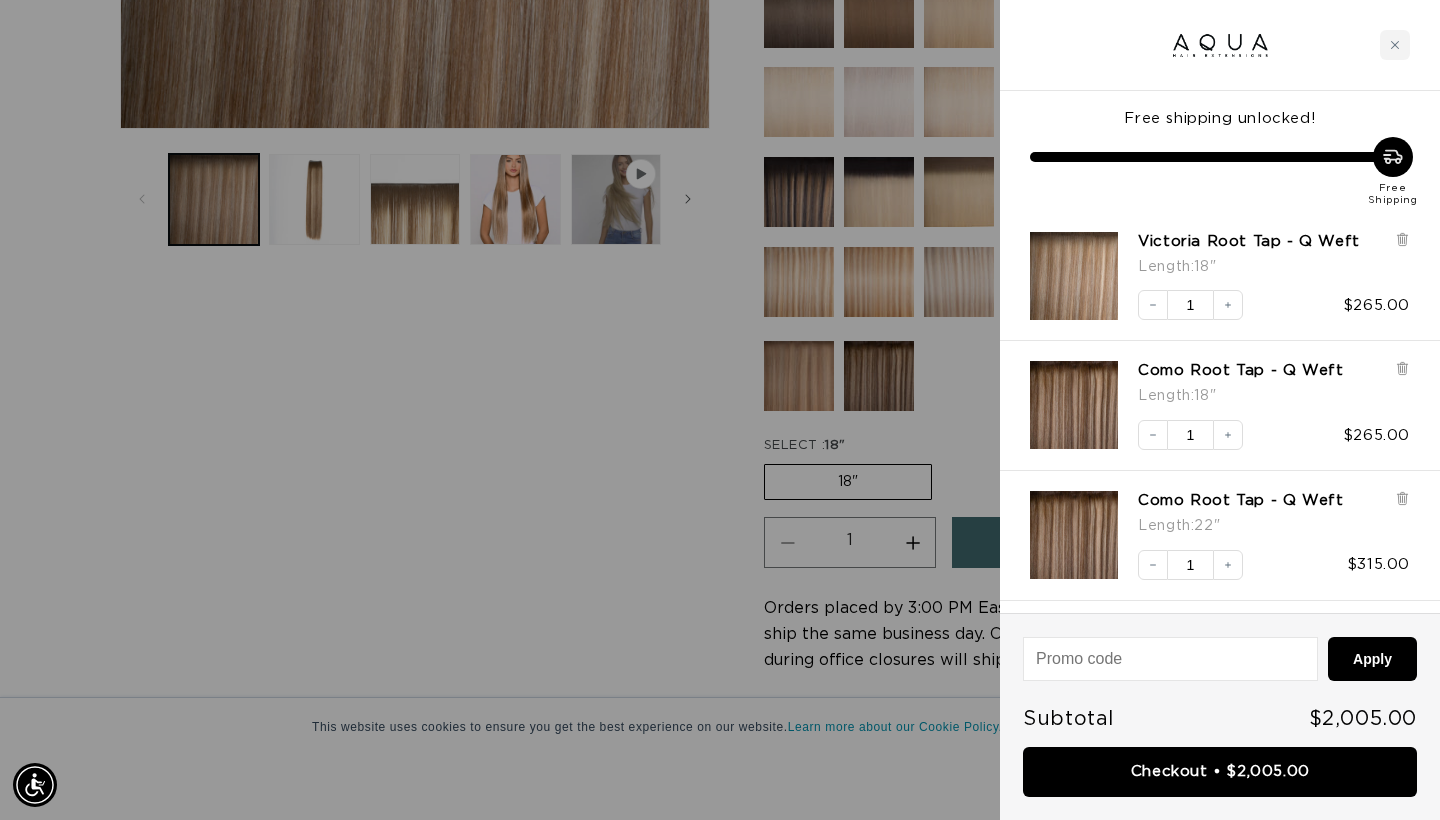 scroll, scrollTop: 0, scrollLeft: 2596, axis: horizontal 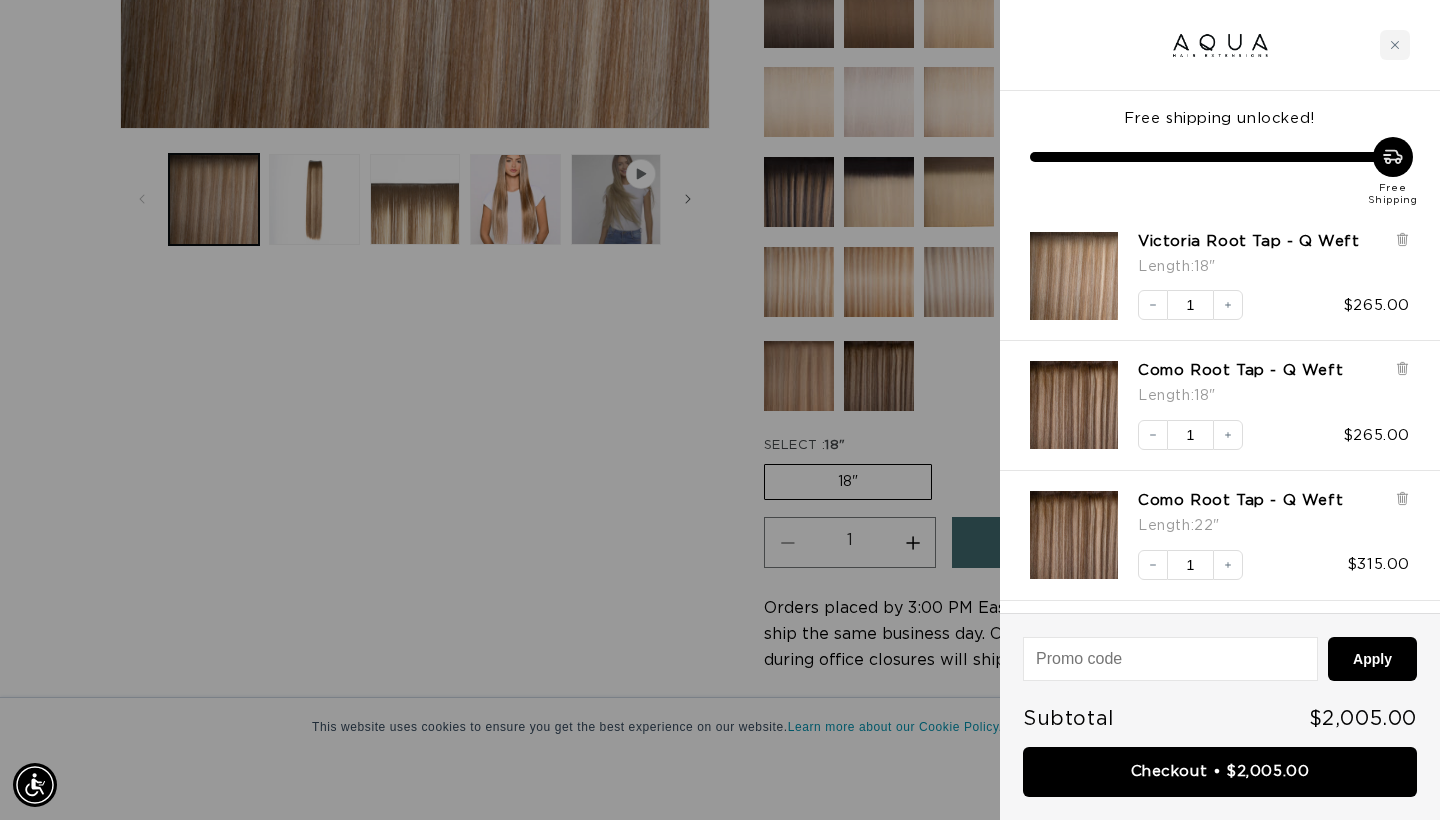 click at bounding box center (720, 410) 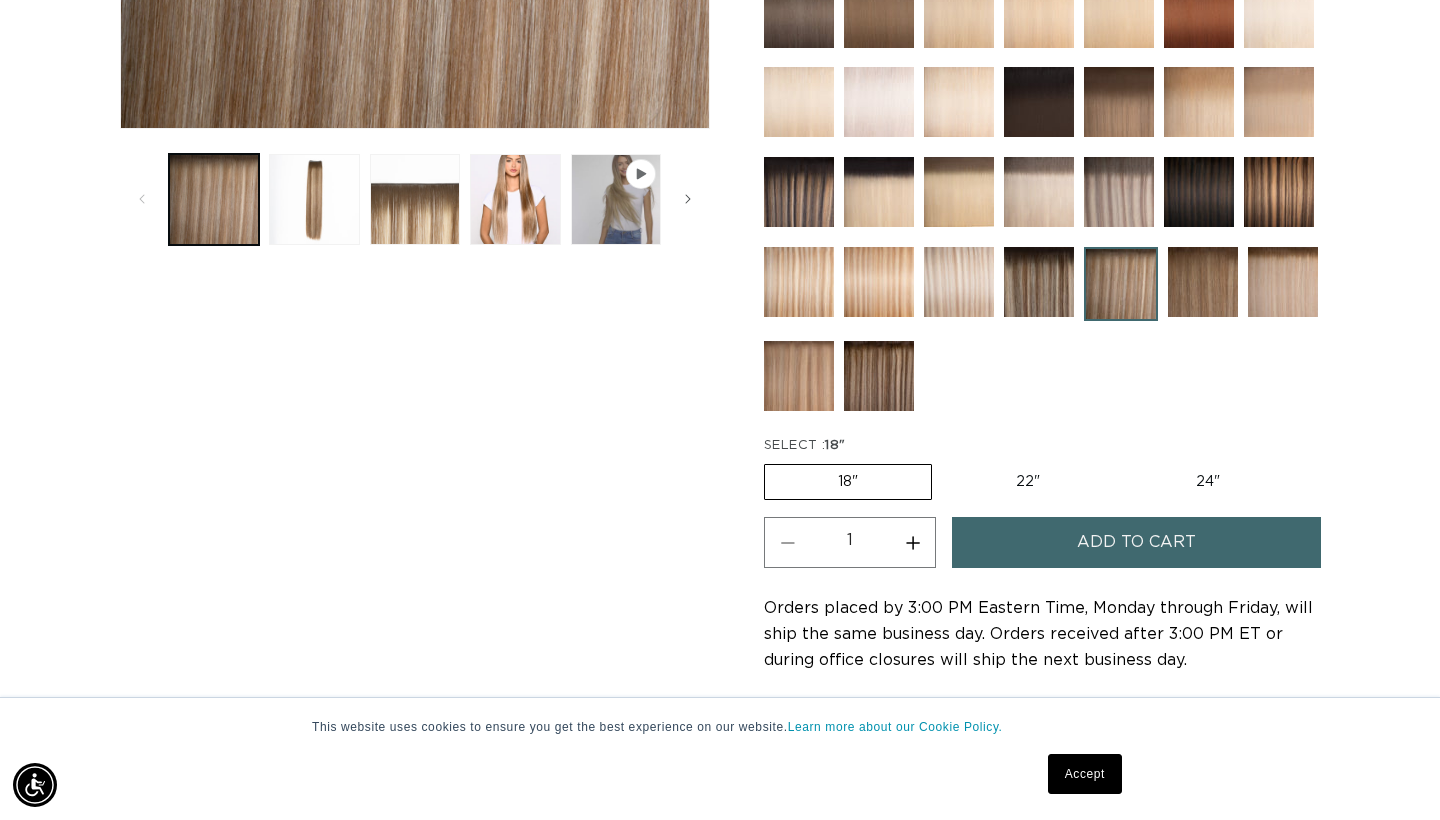 scroll, scrollTop: 0, scrollLeft: 0, axis: both 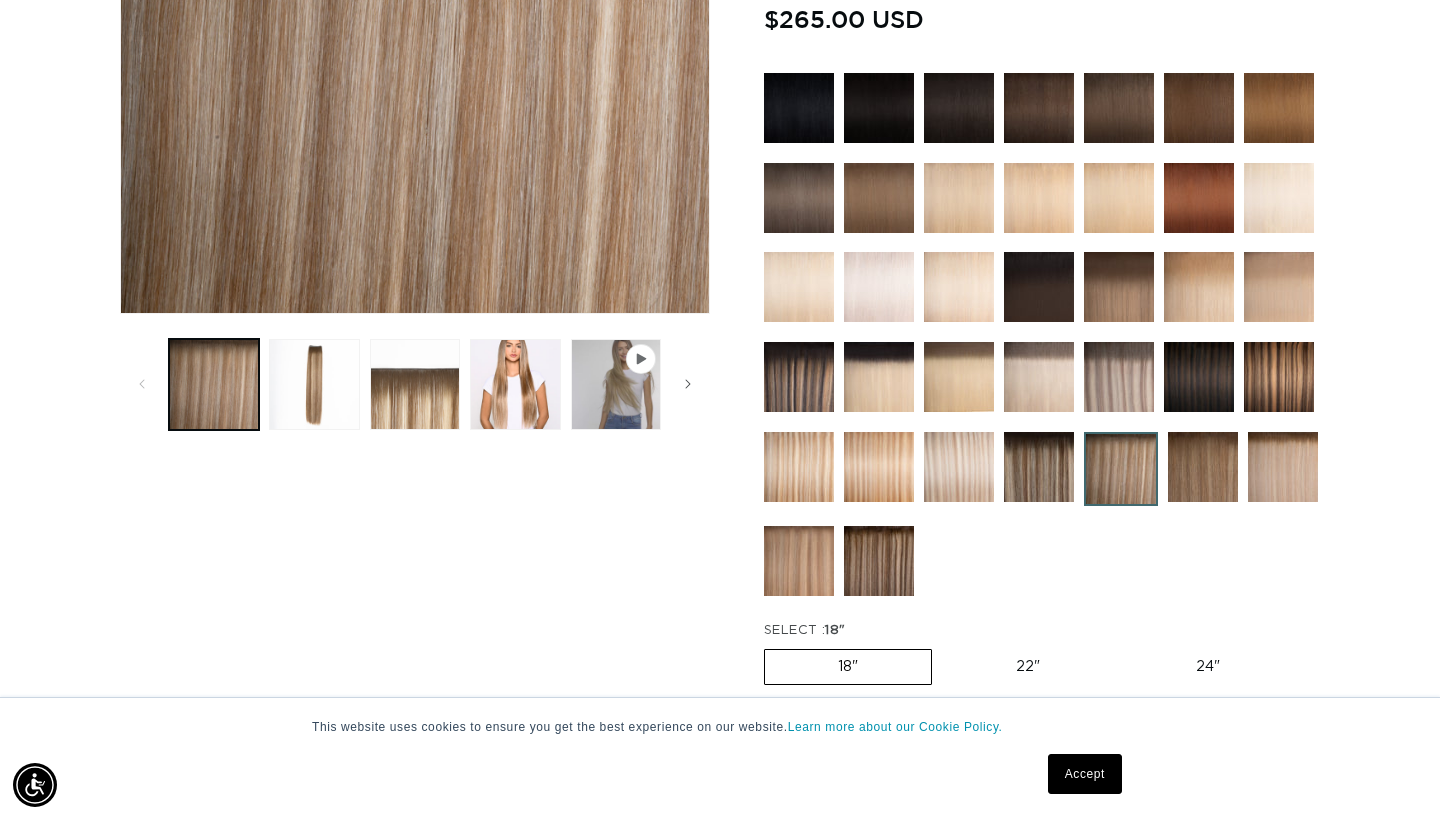 click at bounding box center [1283, 467] 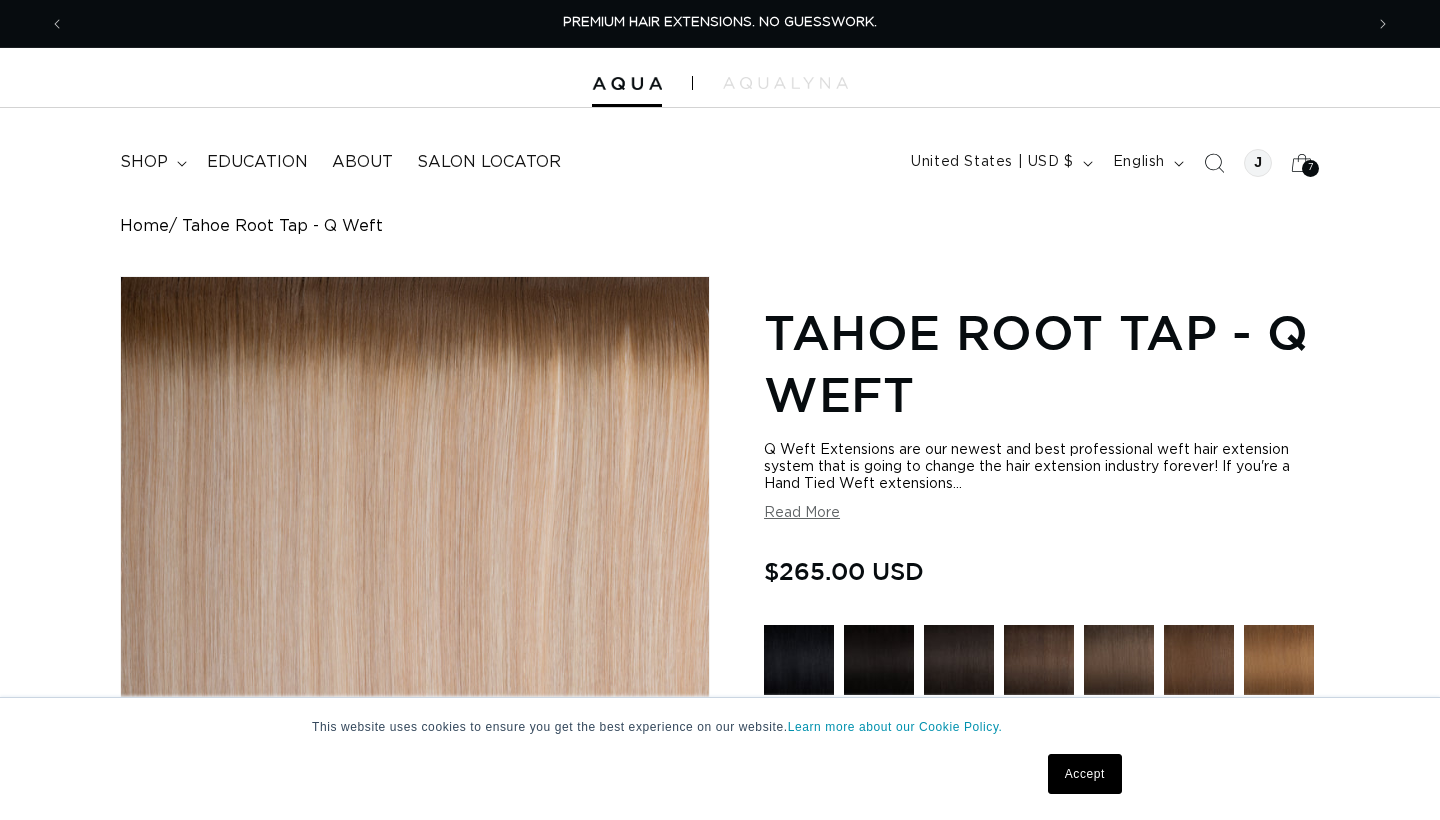 scroll, scrollTop: -2, scrollLeft: 1, axis: both 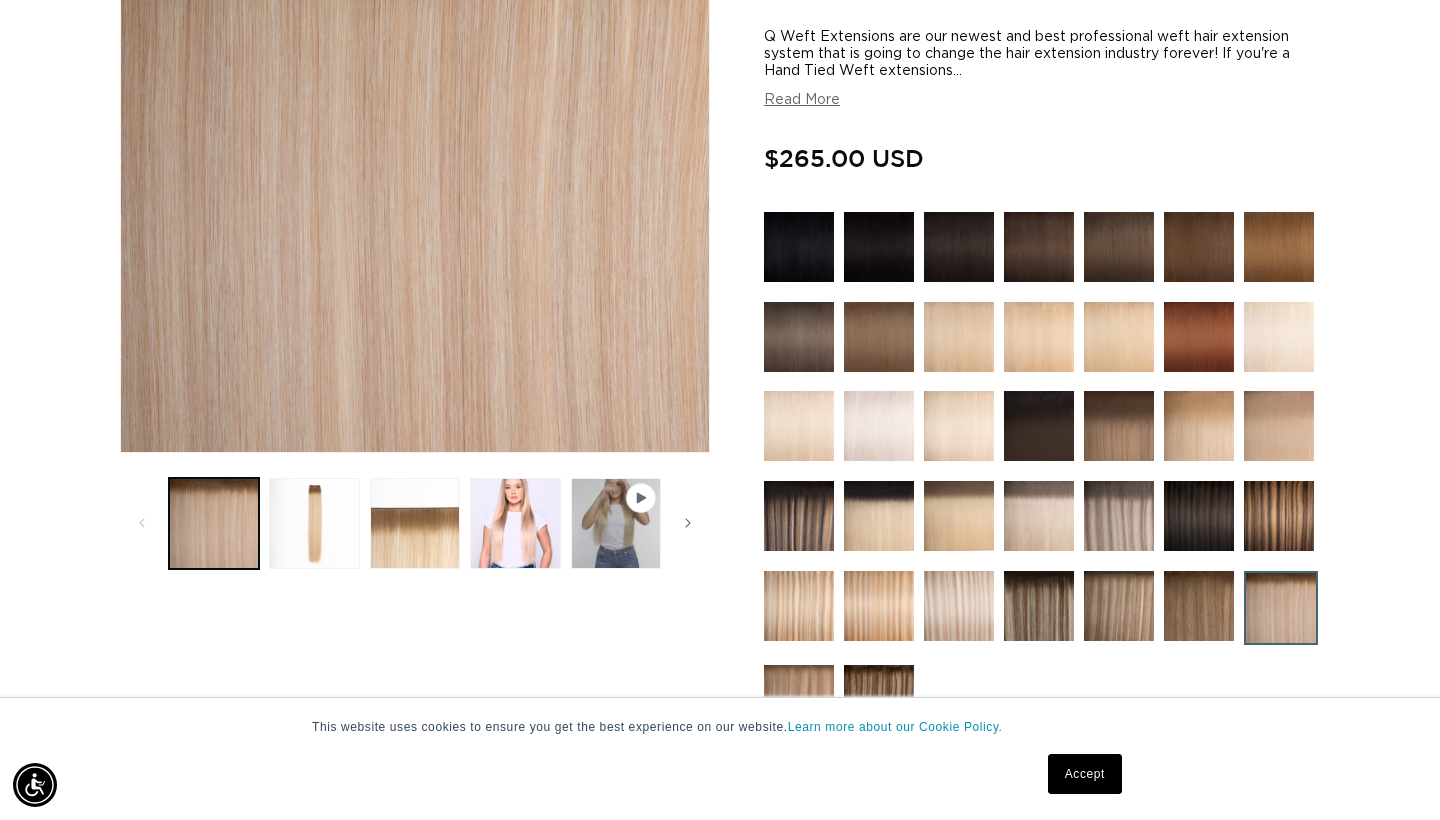 click at bounding box center (1279, 426) 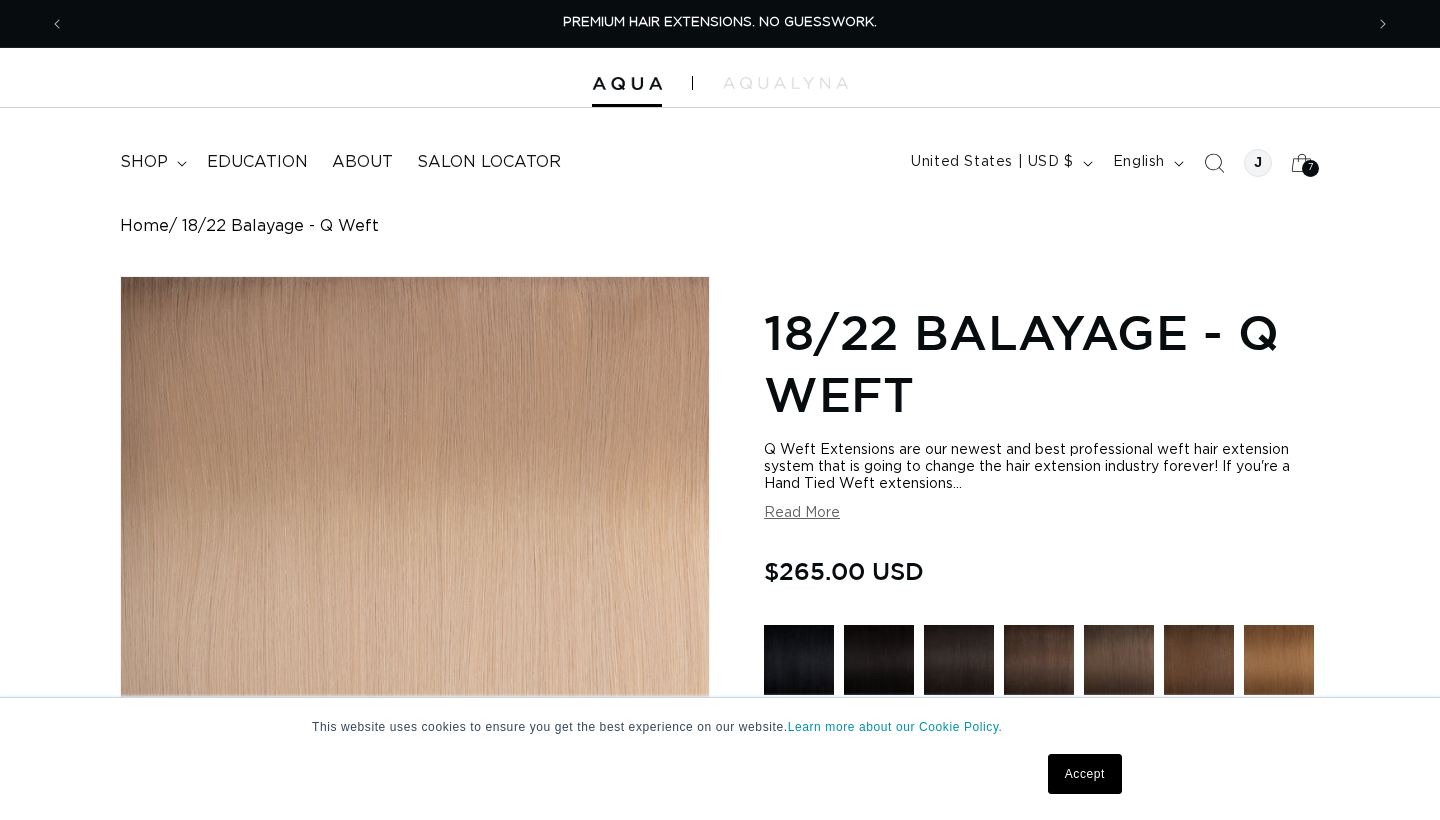 scroll, scrollTop: 0, scrollLeft: 0, axis: both 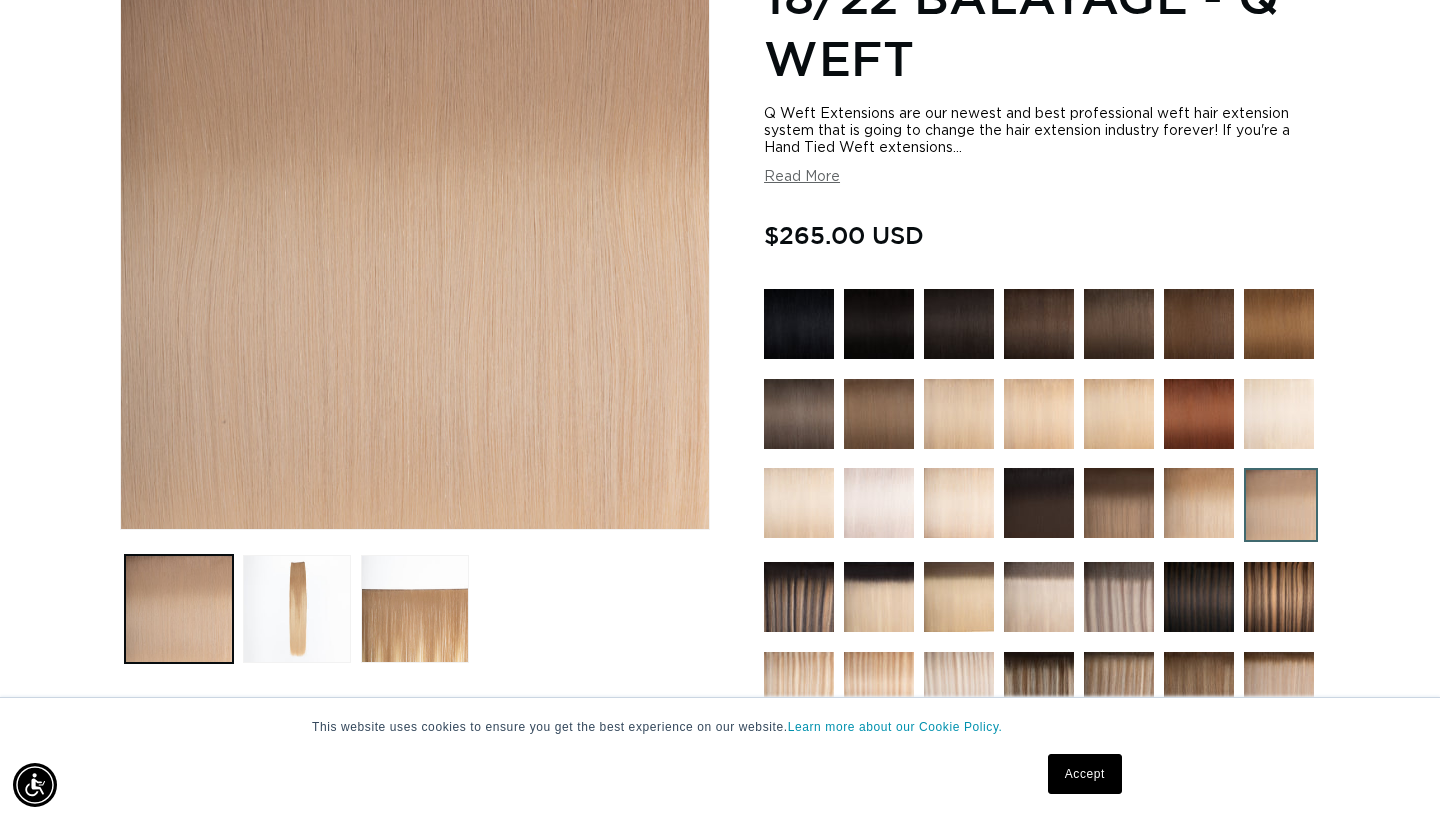 click at bounding box center [959, 597] 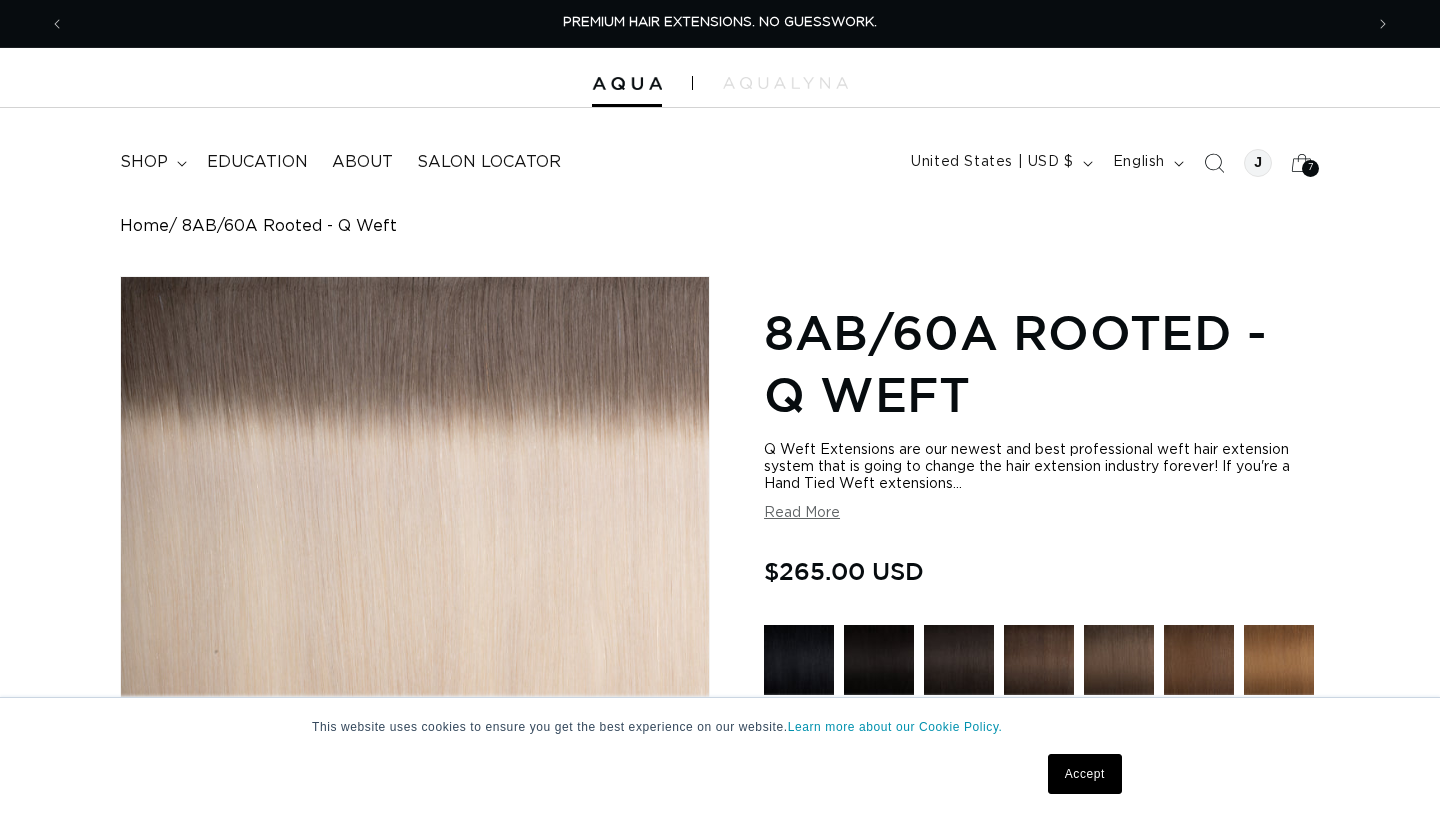 scroll, scrollTop: 0, scrollLeft: 0, axis: both 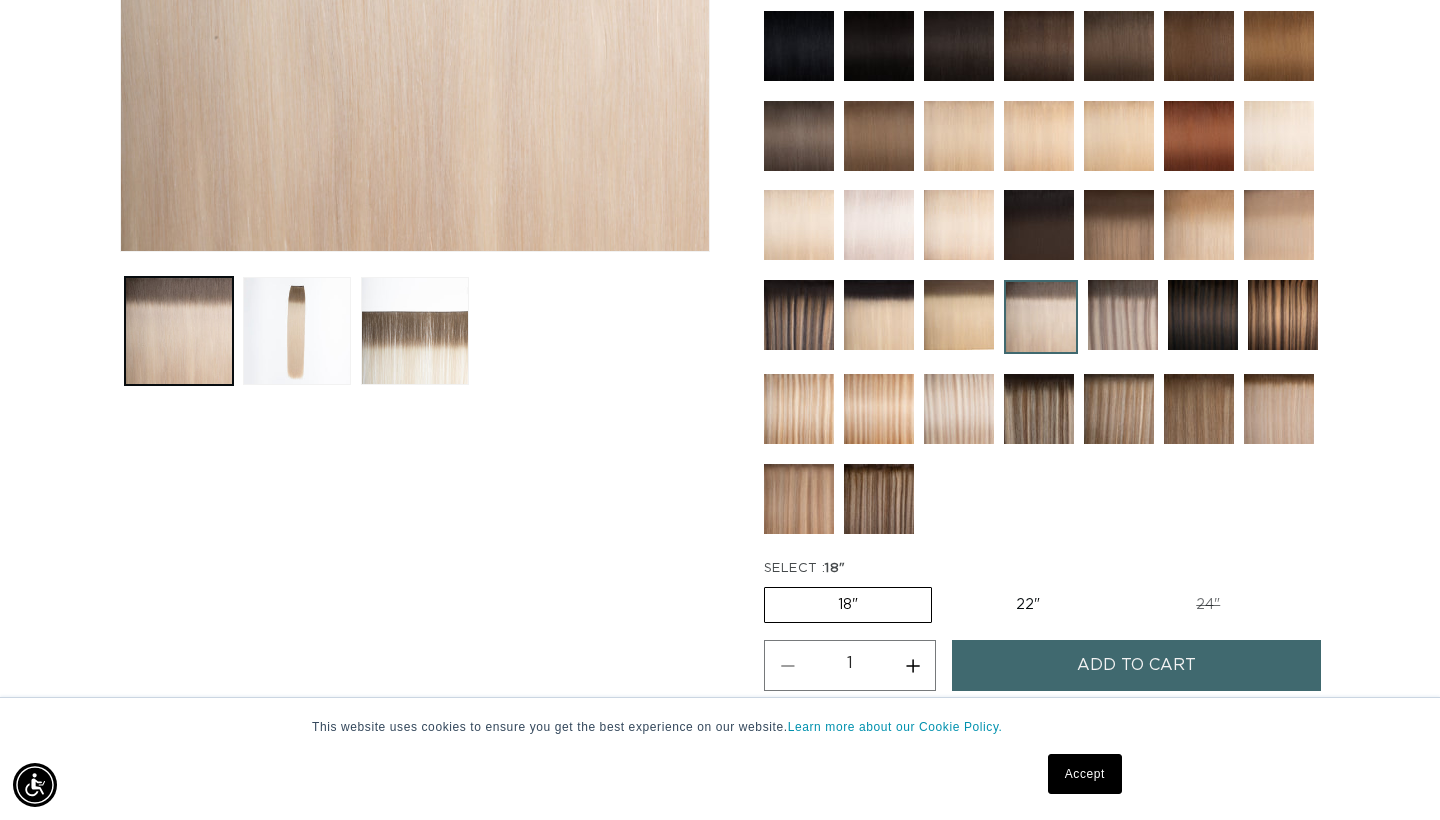 click on "22" Variant sold out or unavailable" at bounding box center (1028, 605) 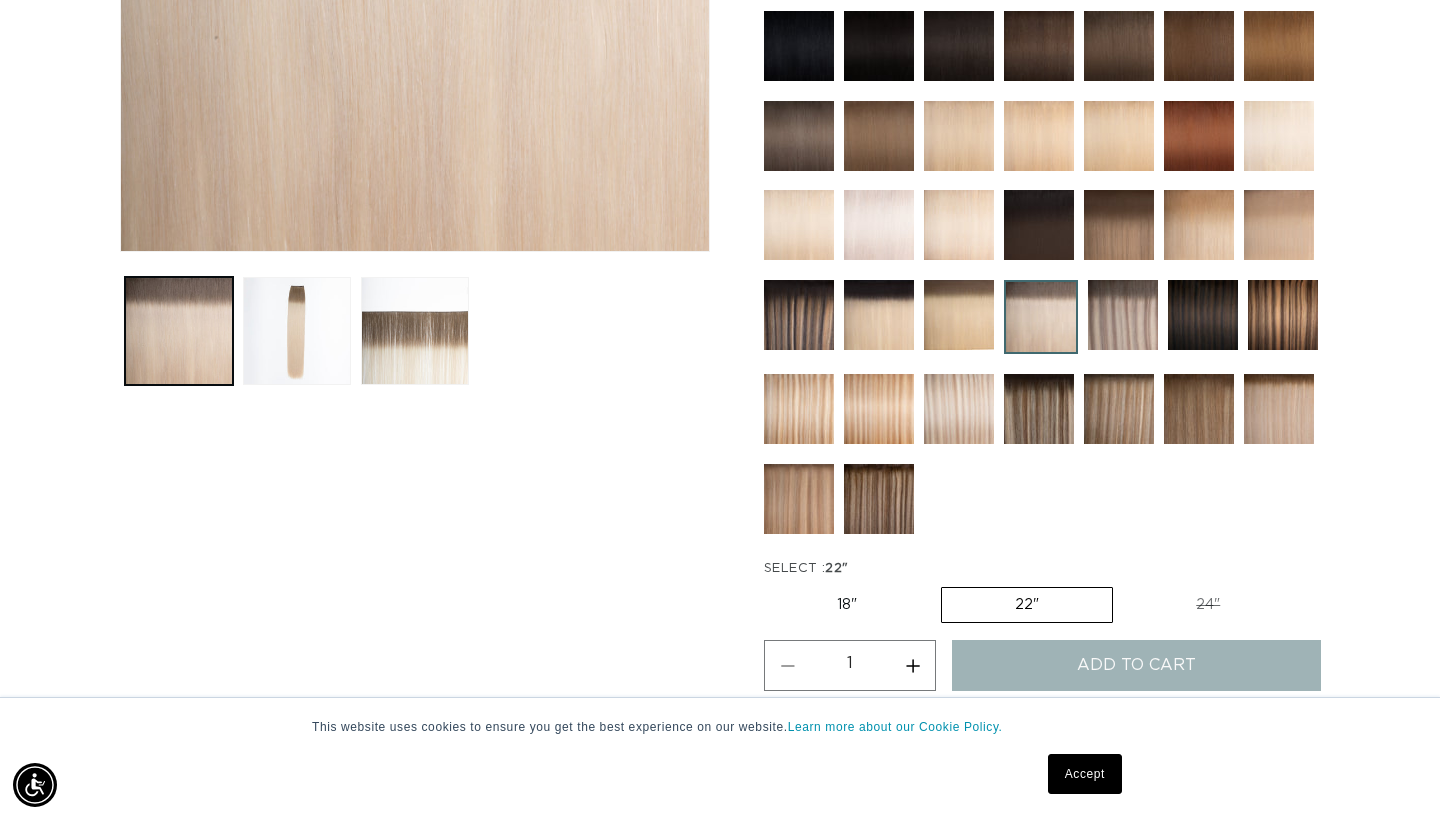 scroll, scrollTop: 0, scrollLeft: 2596, axis: horizontal 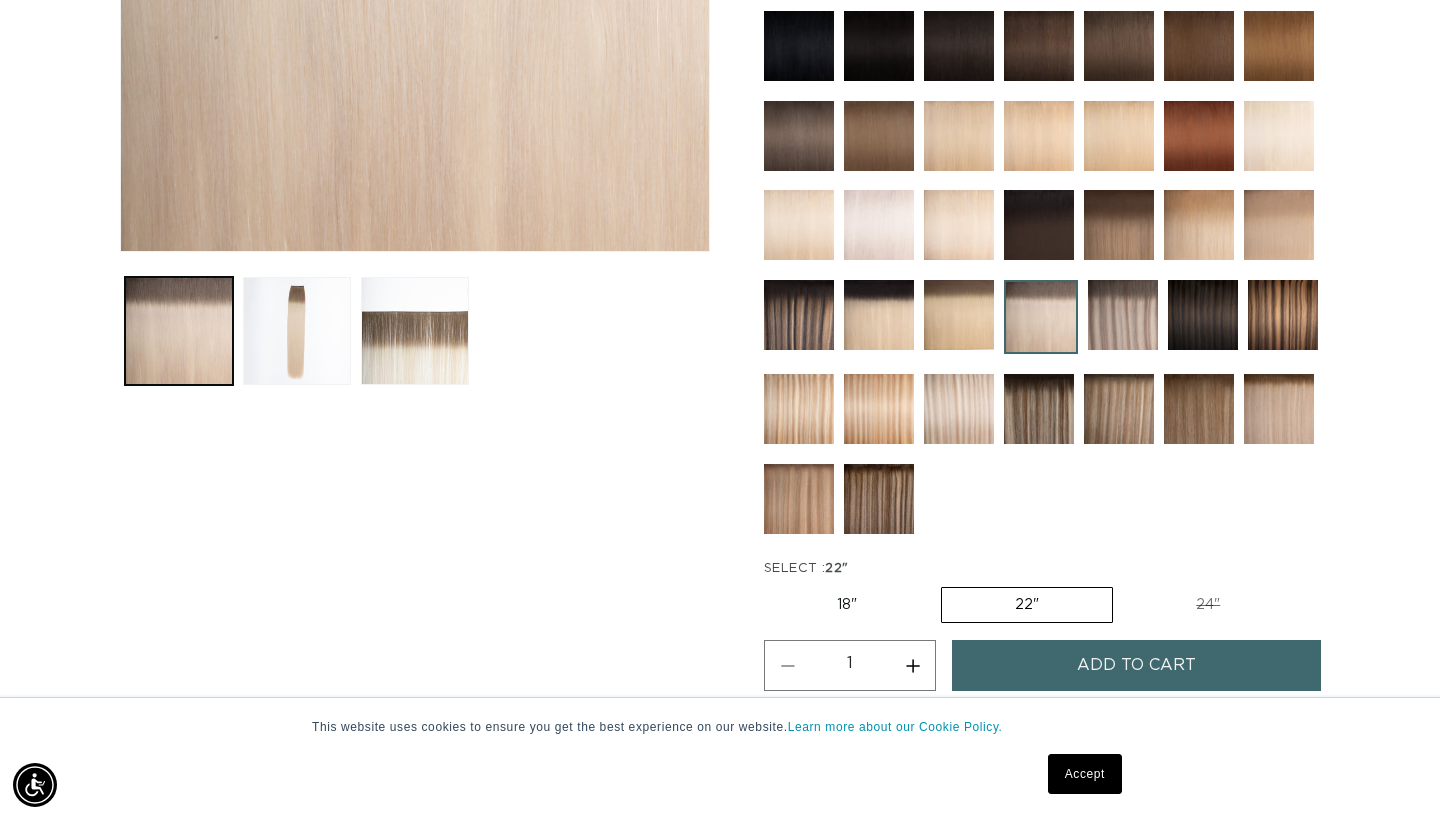 click on "Increase quantity for 8AB/60A Rooted - Q Weft" at bounding box center (912, 665) 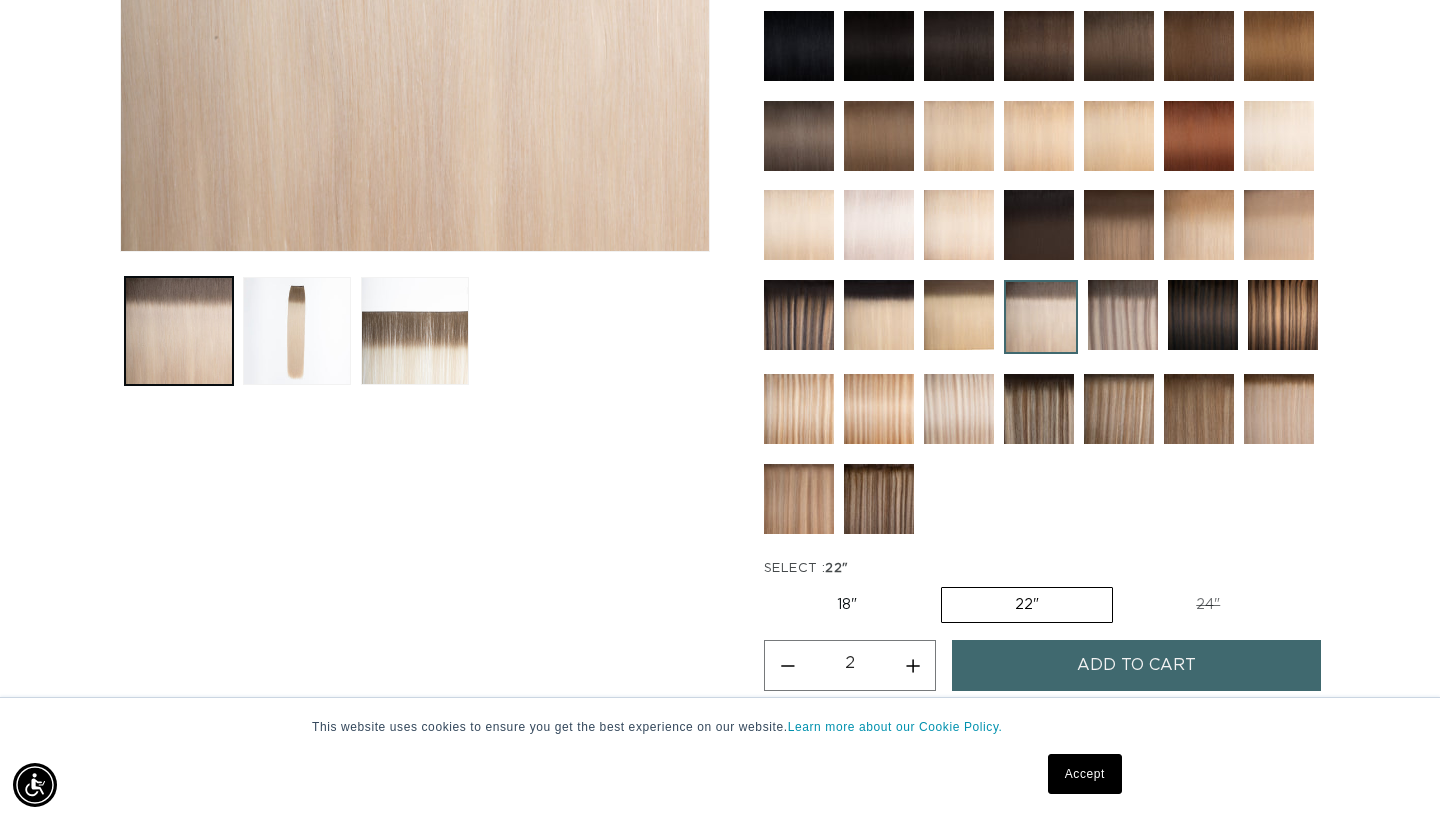 click on "Add to cart" at bounding box center [1136, 665] 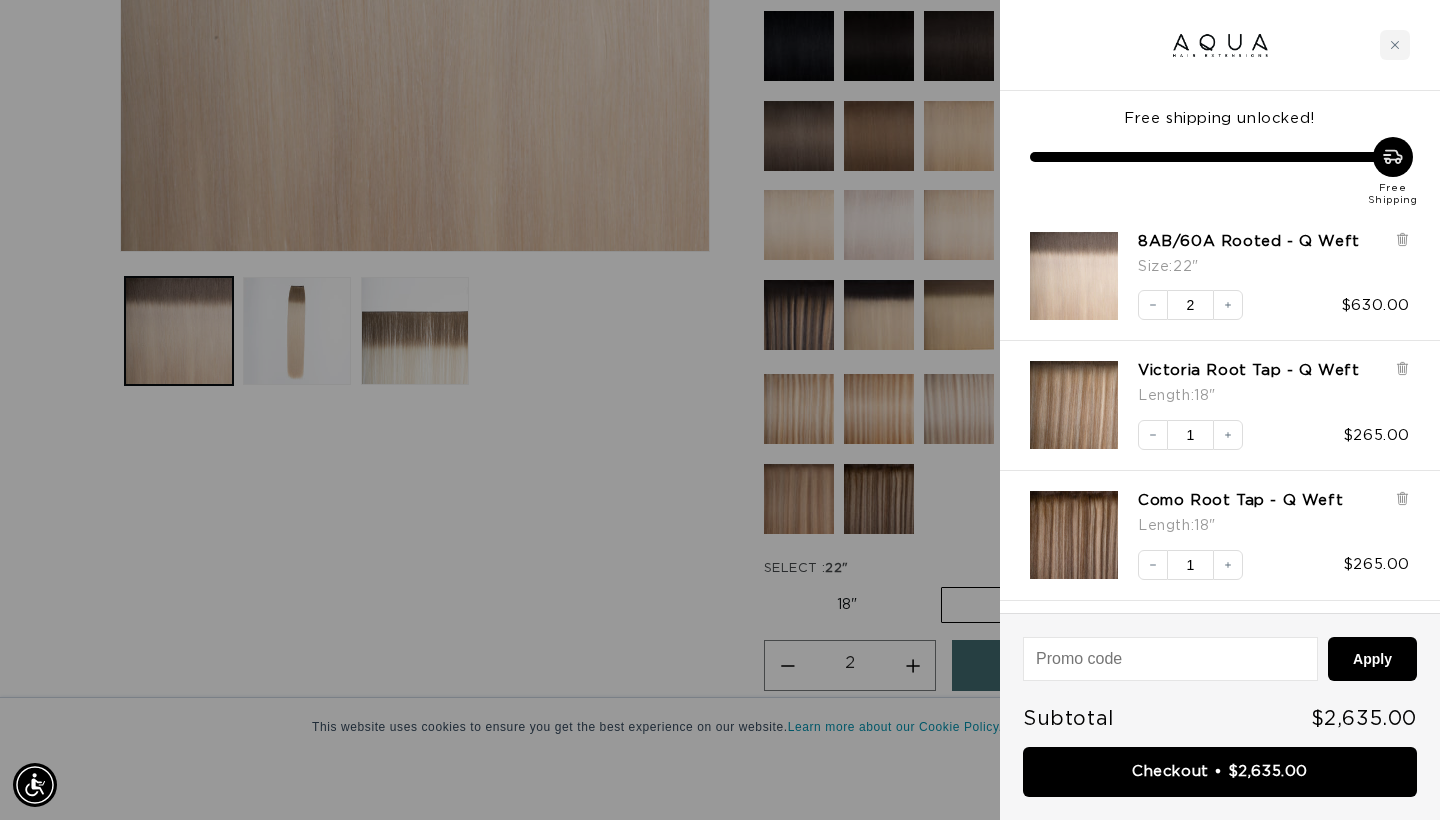 scroll, scrollTop: 0, scrollLeft: 1298, axis: horizontal 